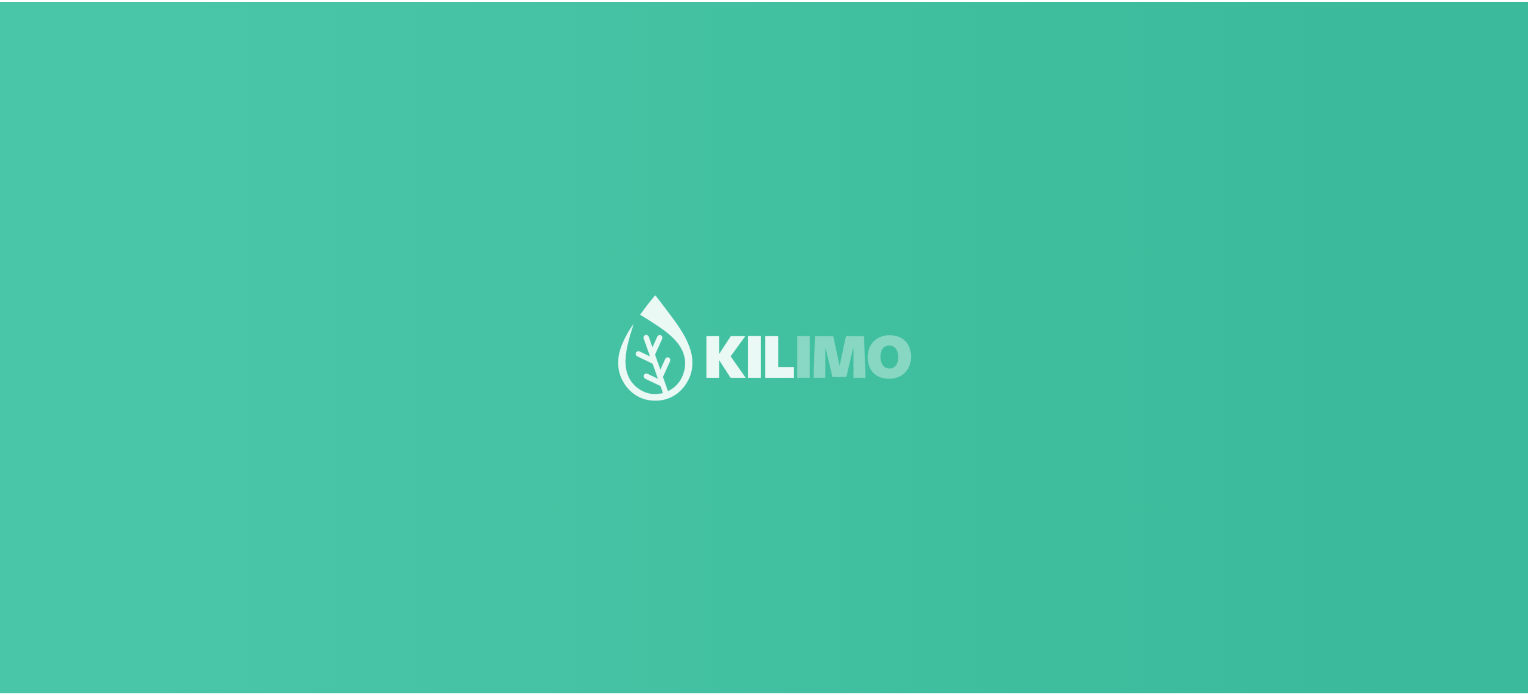 scroll, scrollTop: 0, scrollLeft: 0, axis: both 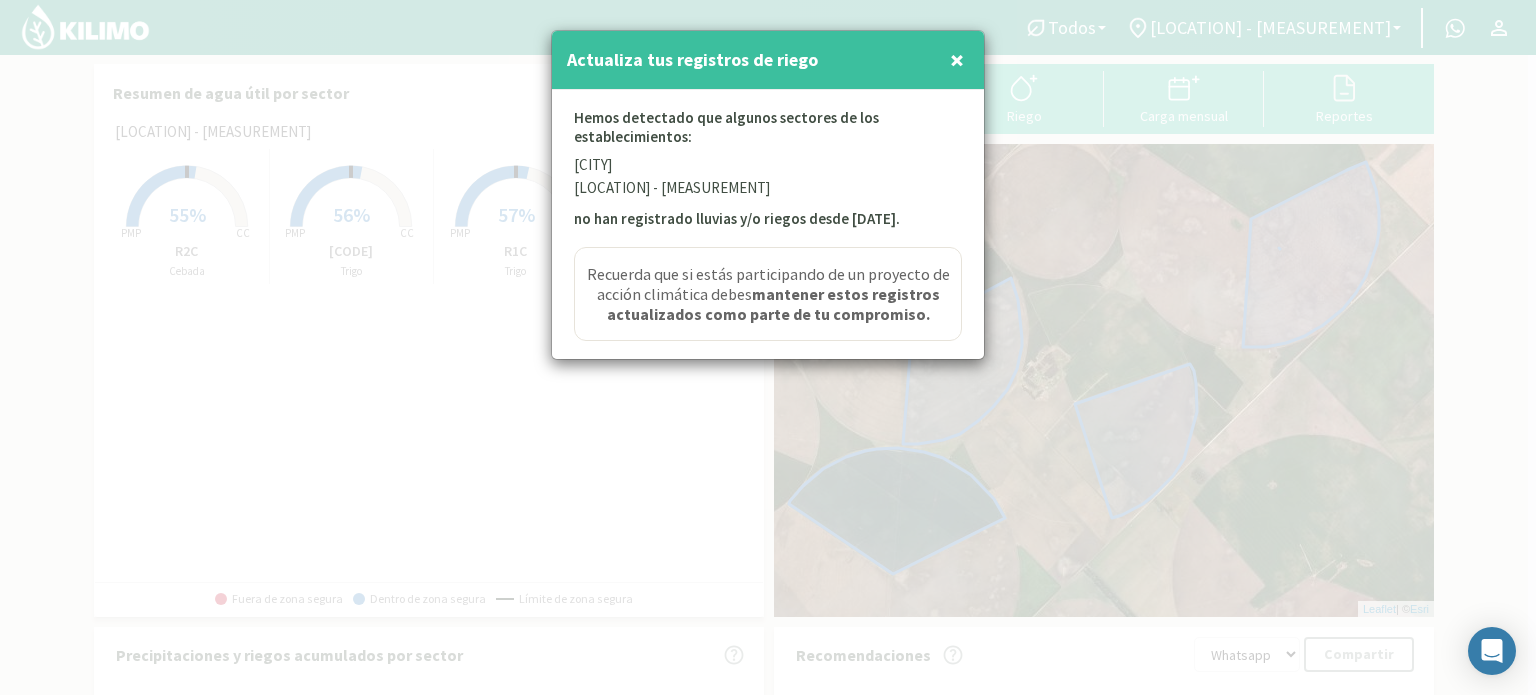 click on "×" at bounding box center [957, 59] 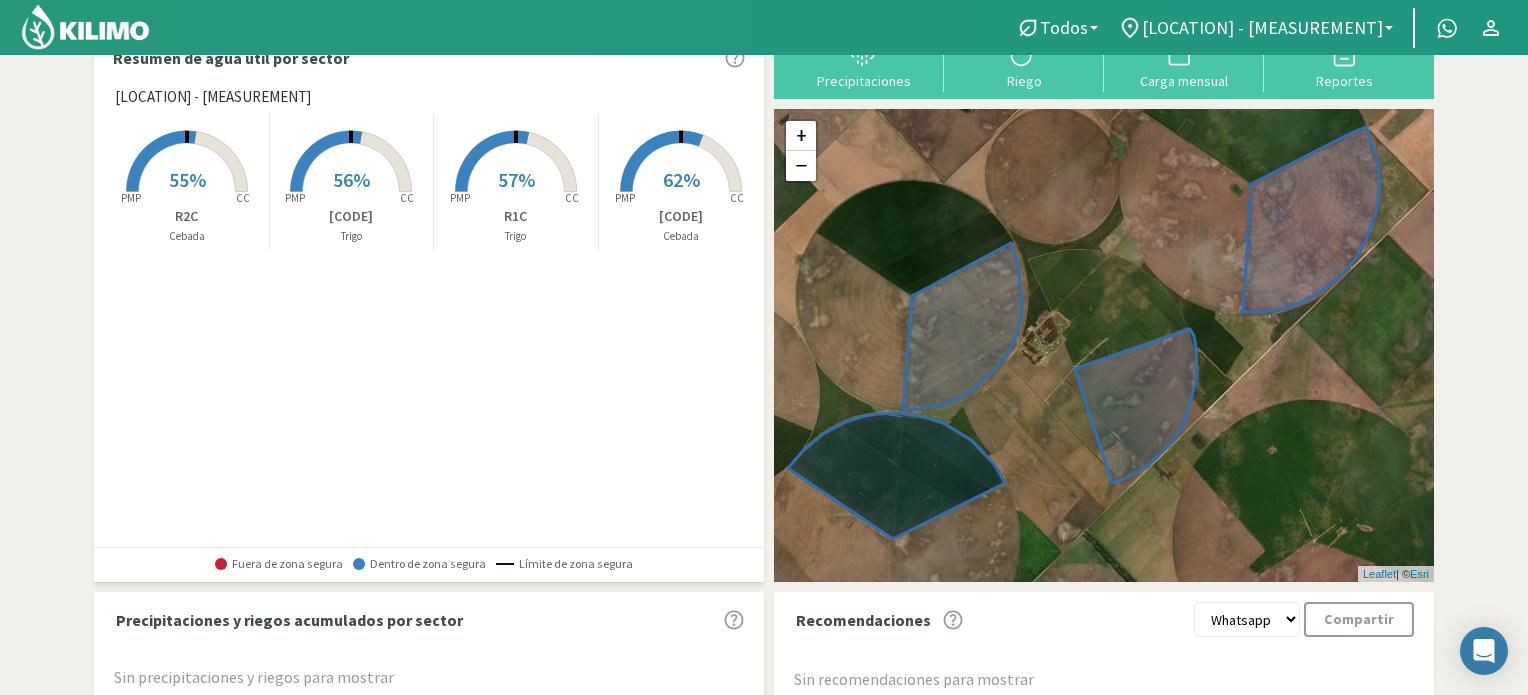 scroll, scrollTop: 0, scrollLeft: 0, axis: both 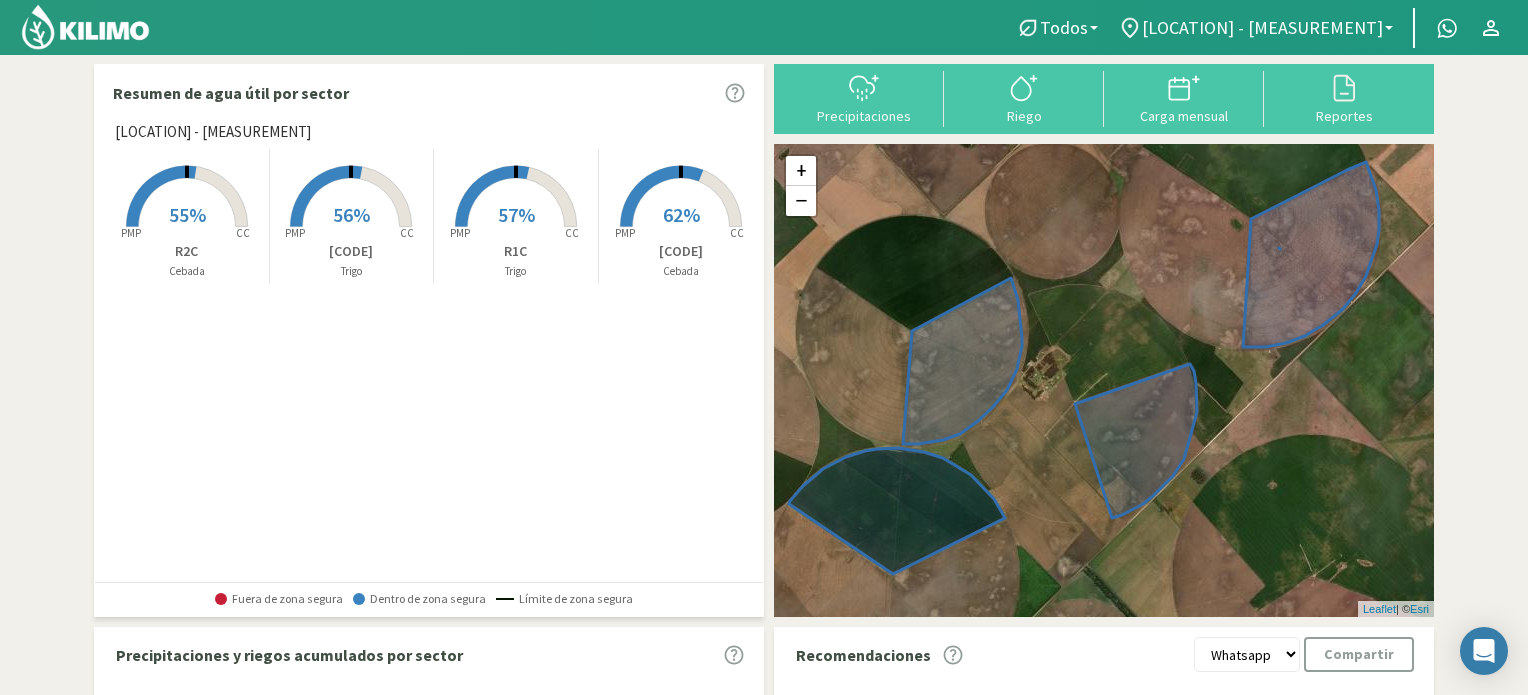 click on "57%" at bounding box center [516, 214] 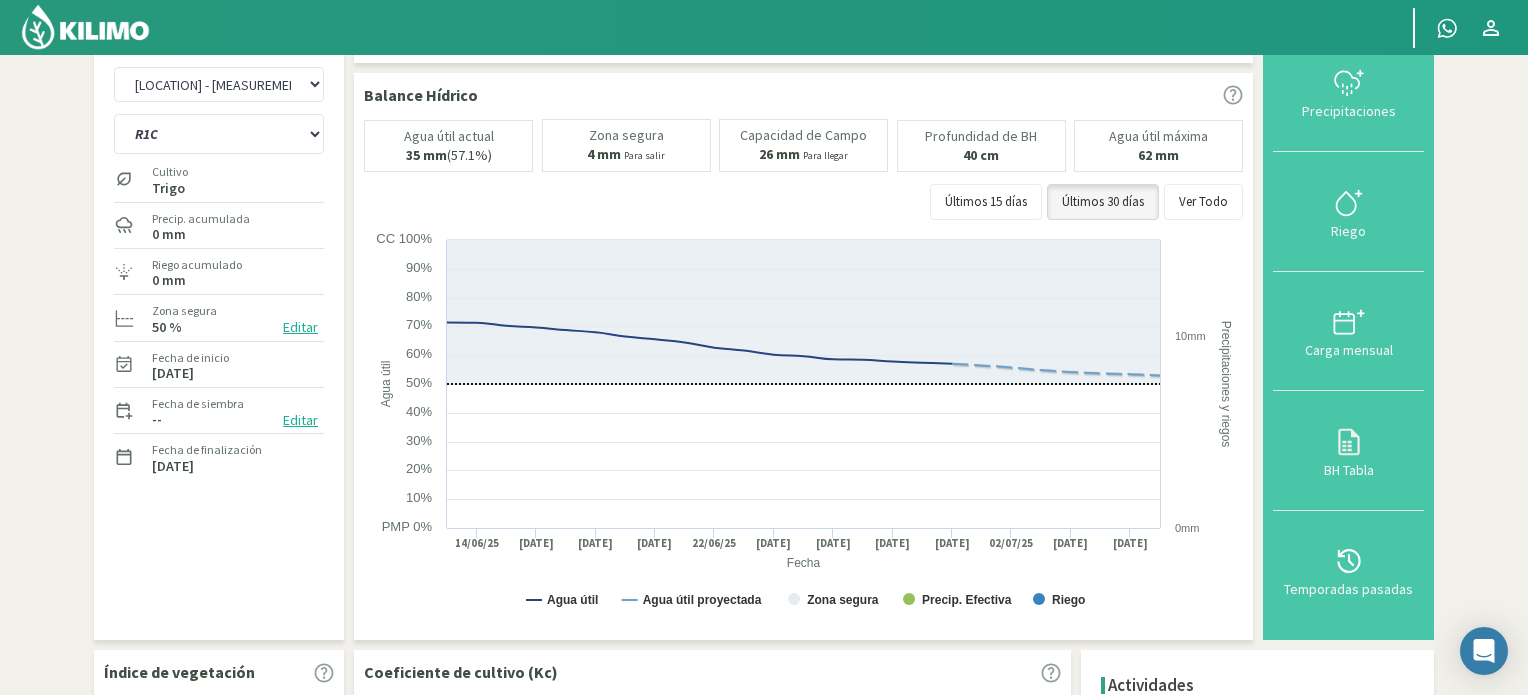 scroll, scrollTop: 0, scrollLeft: 0, axis: both 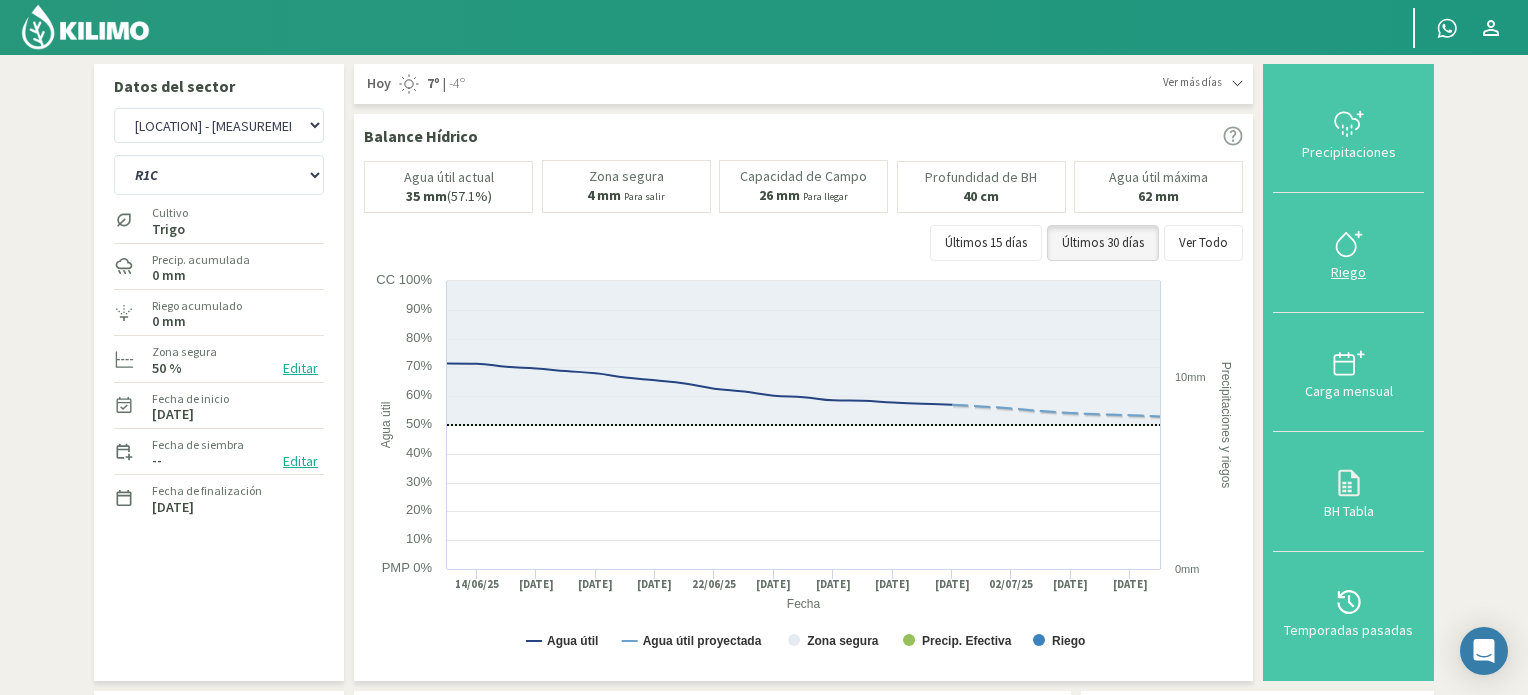 click on "Riego" at bounding box center (1348, 272) 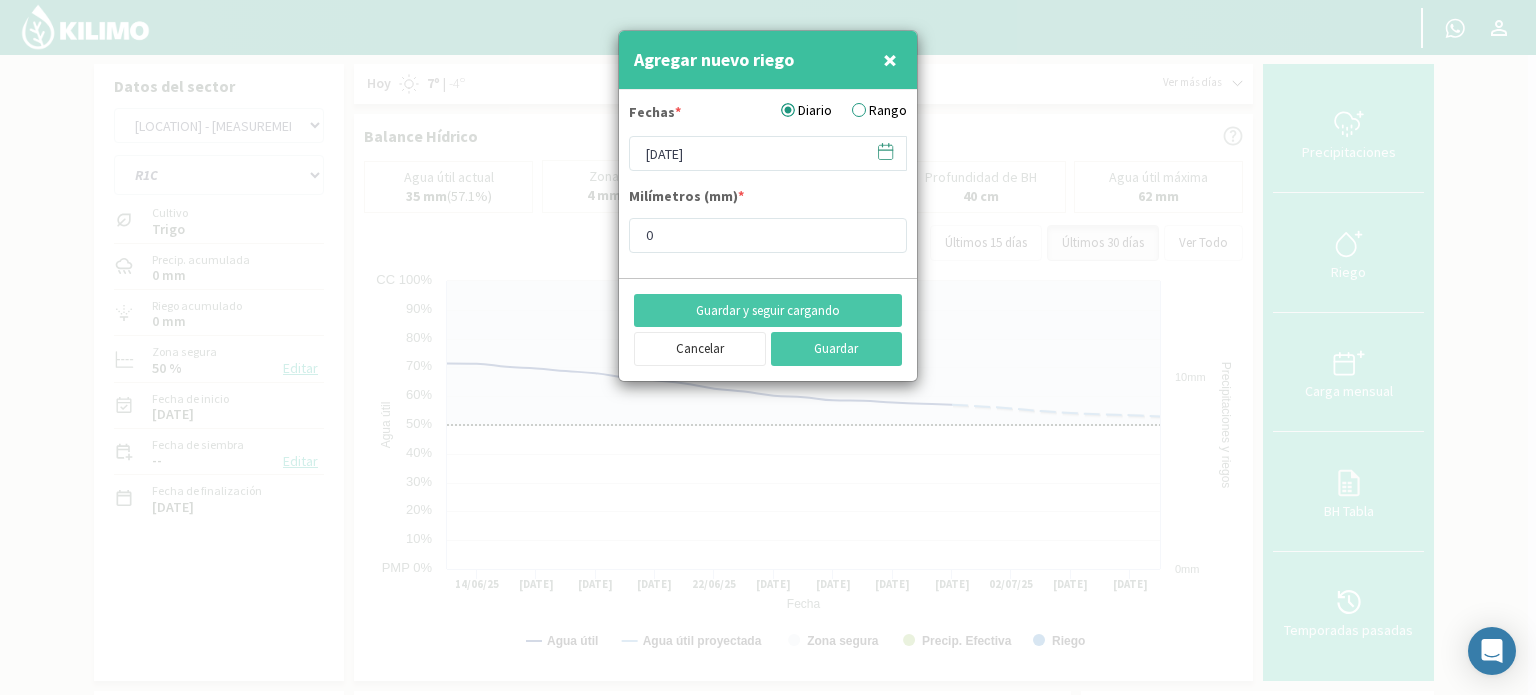 click on "Diario  Rango" at bounding box center [844, 110] 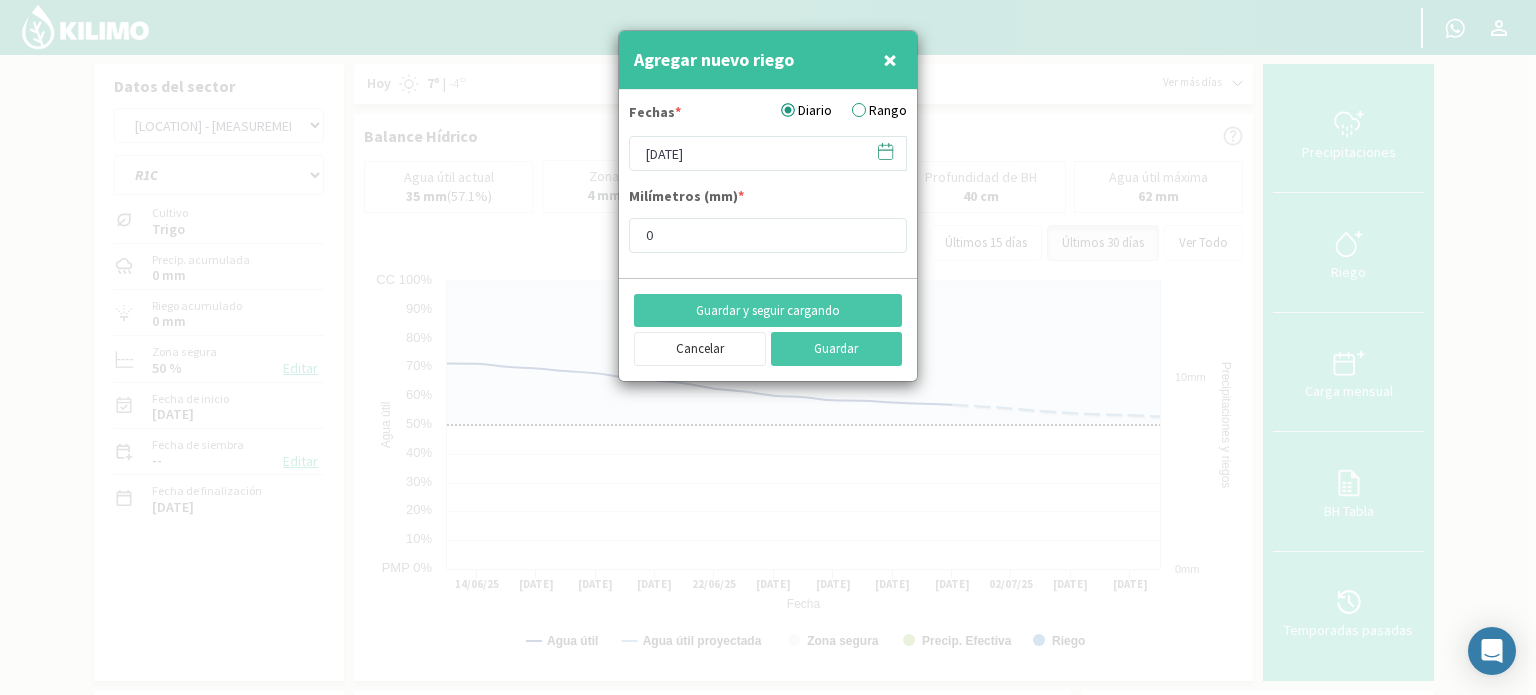 click on "Diario  Rango" at bounding box center (844, 110) 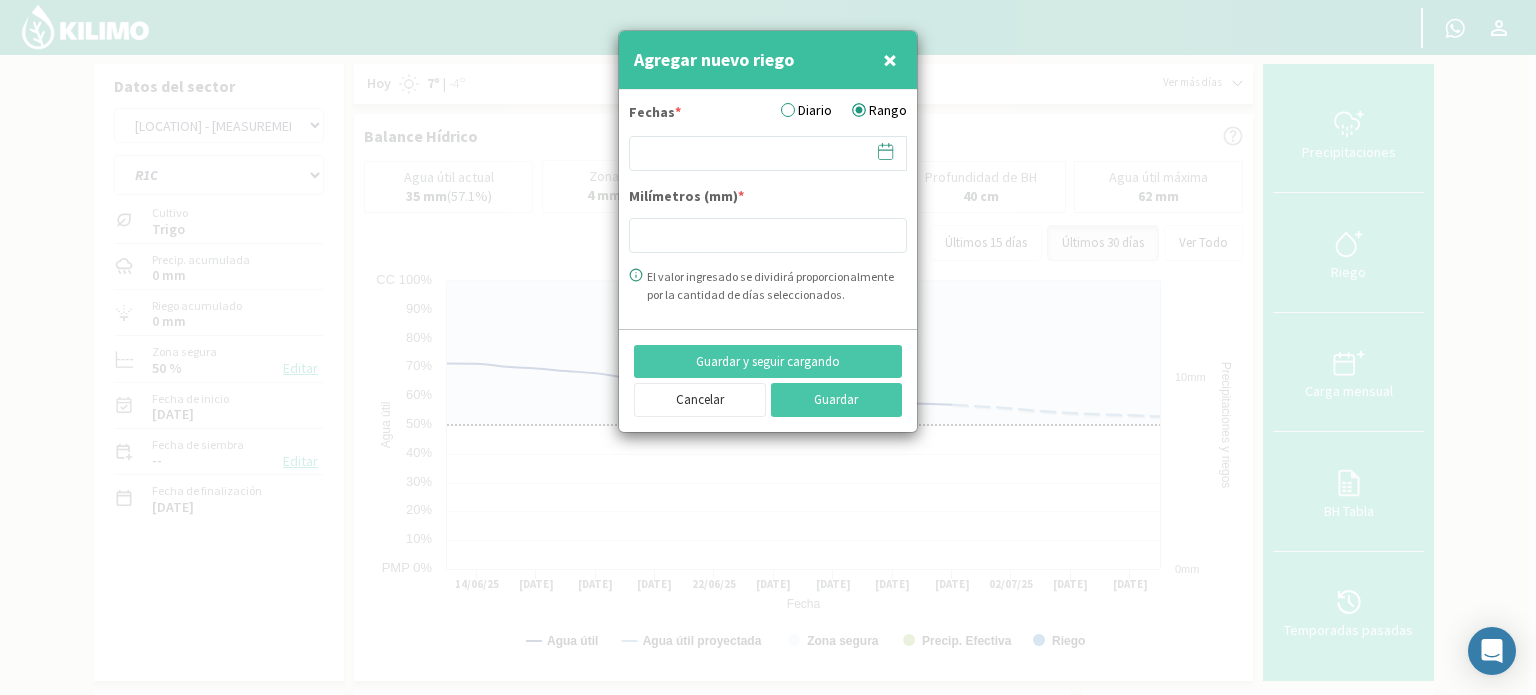 click at bounding box center (885, 151) 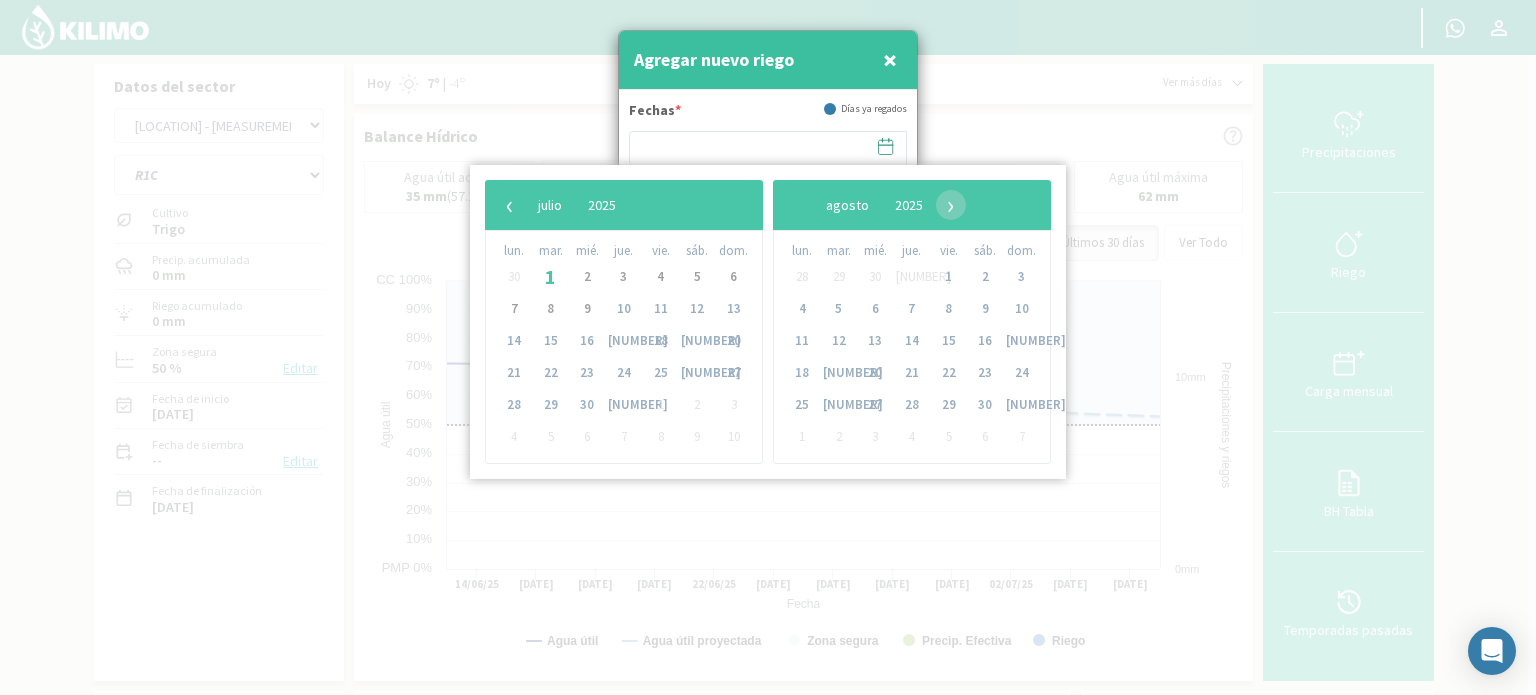 click on "[NUMBER]" at bounding box center [624, 309] 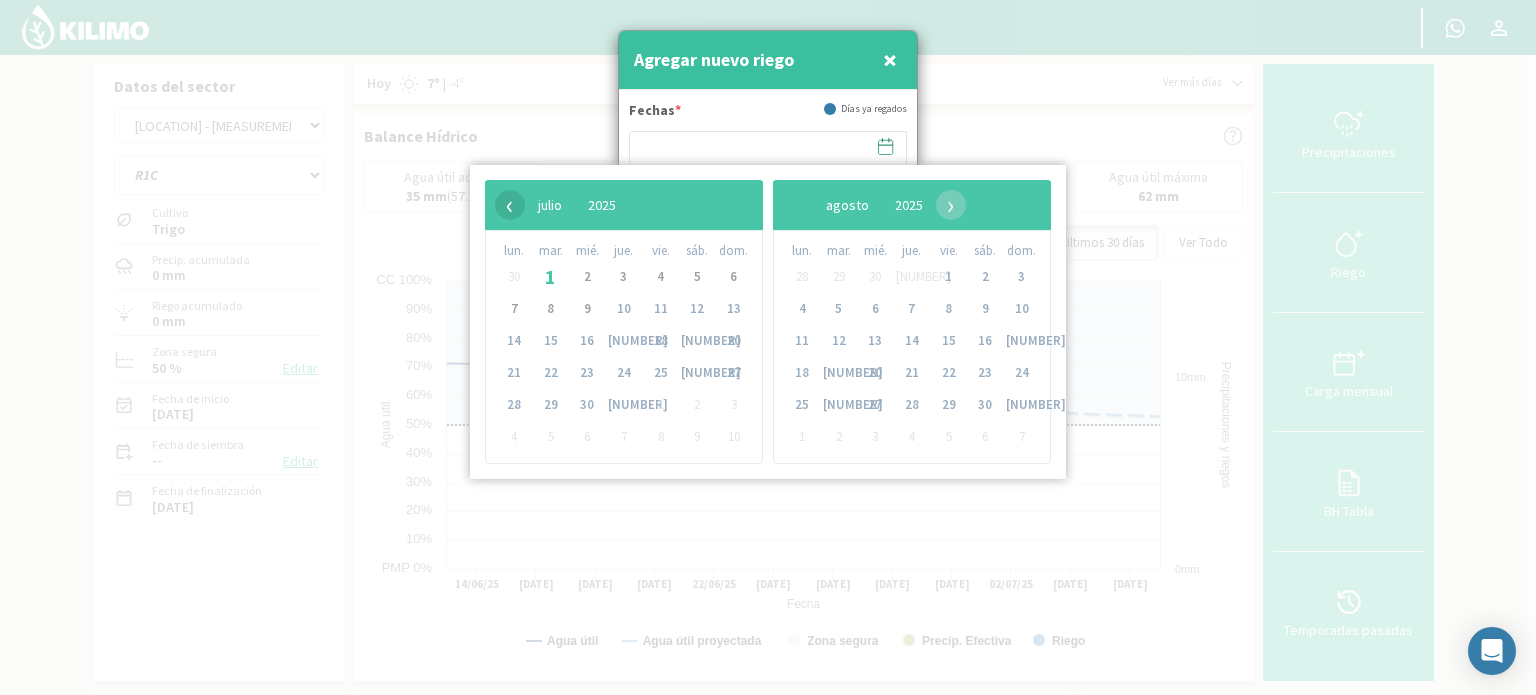 click on "‹" at bounding box center [510, 205] 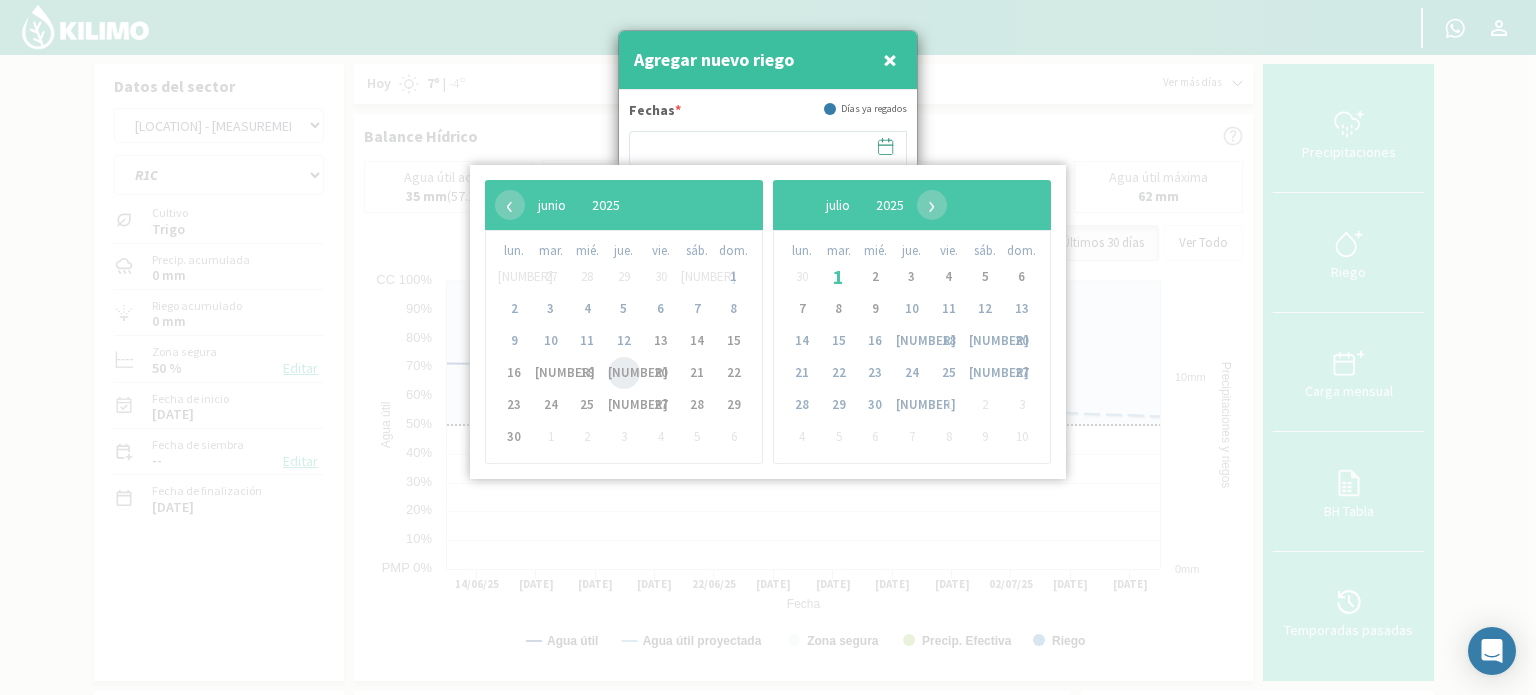 click on "[NUMBER]" at bounding box center (624, 373) 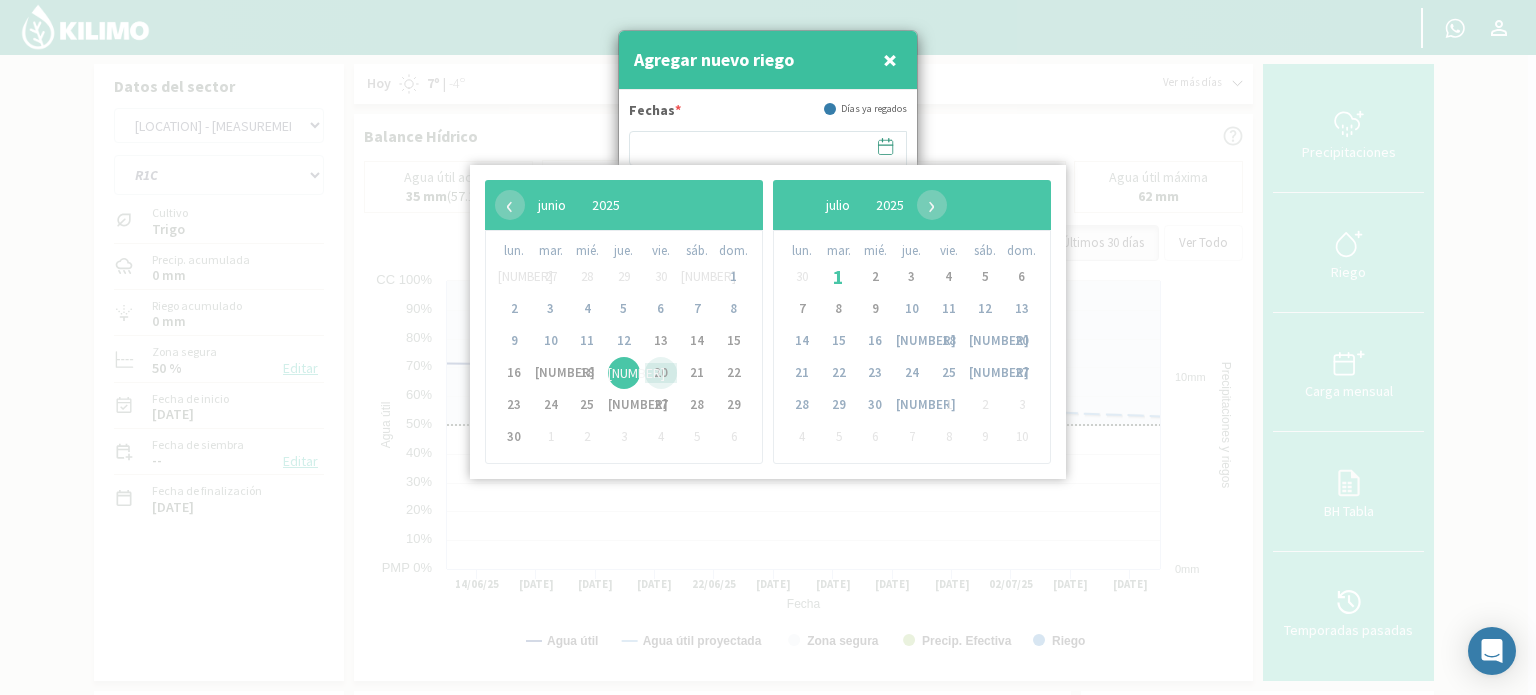 click on "20" at bounding box center [661, 373] 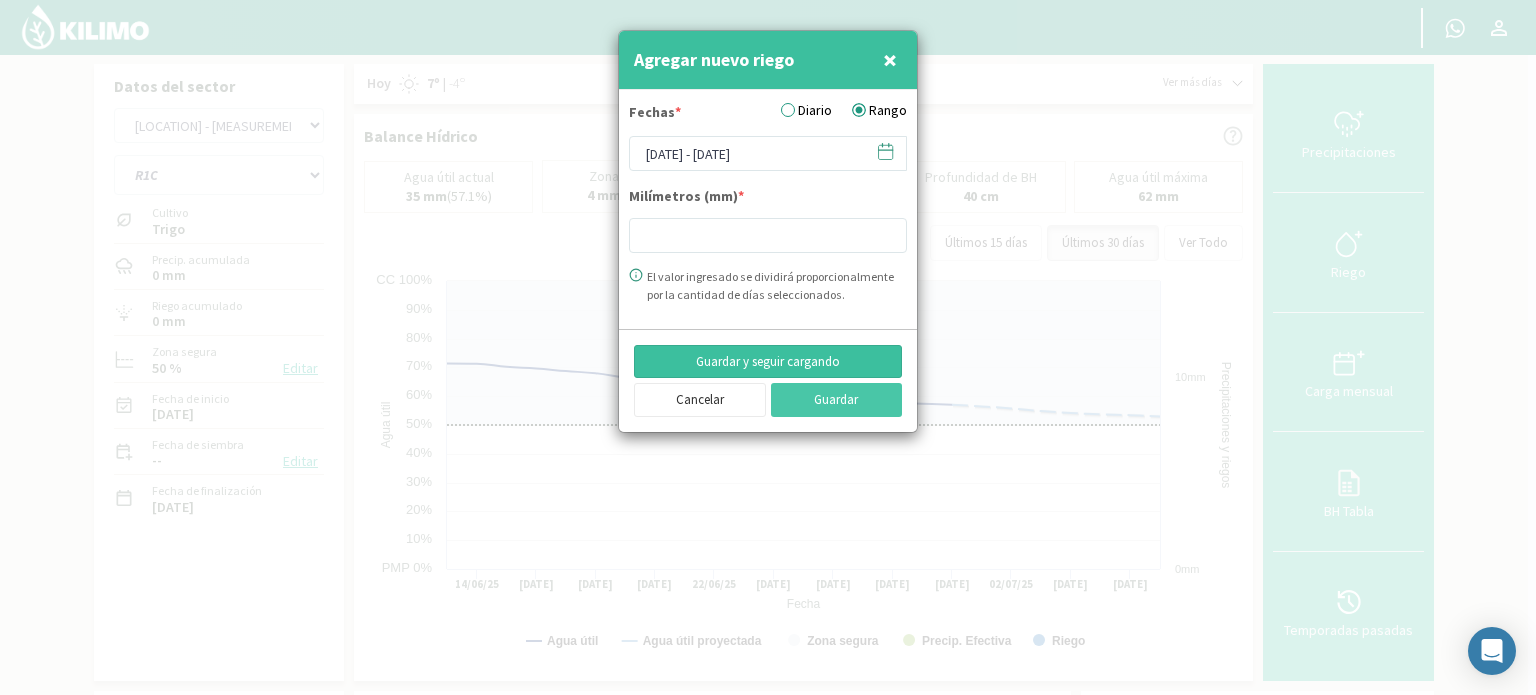 click on "Guardar y seguir cargando" at bounding box center (768, 362) 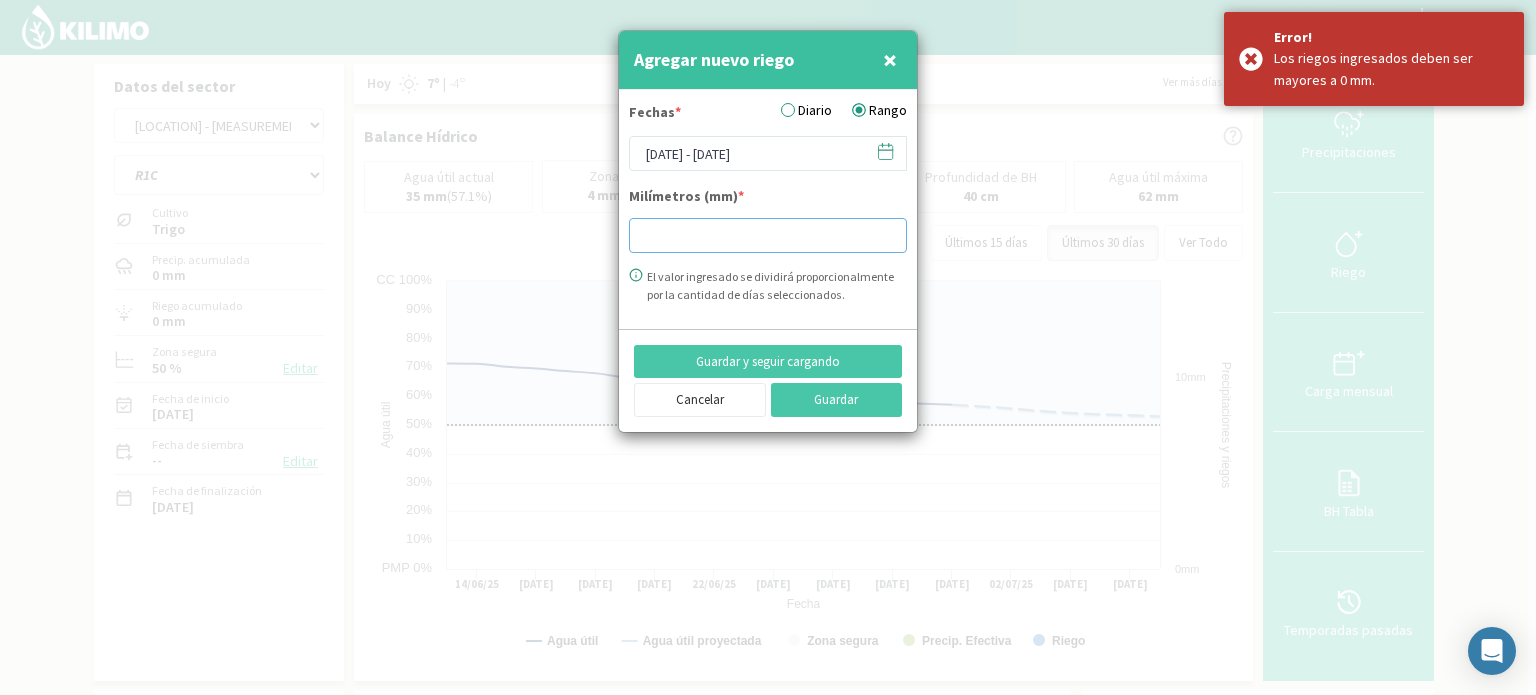 click at bounding box center [768, 235] 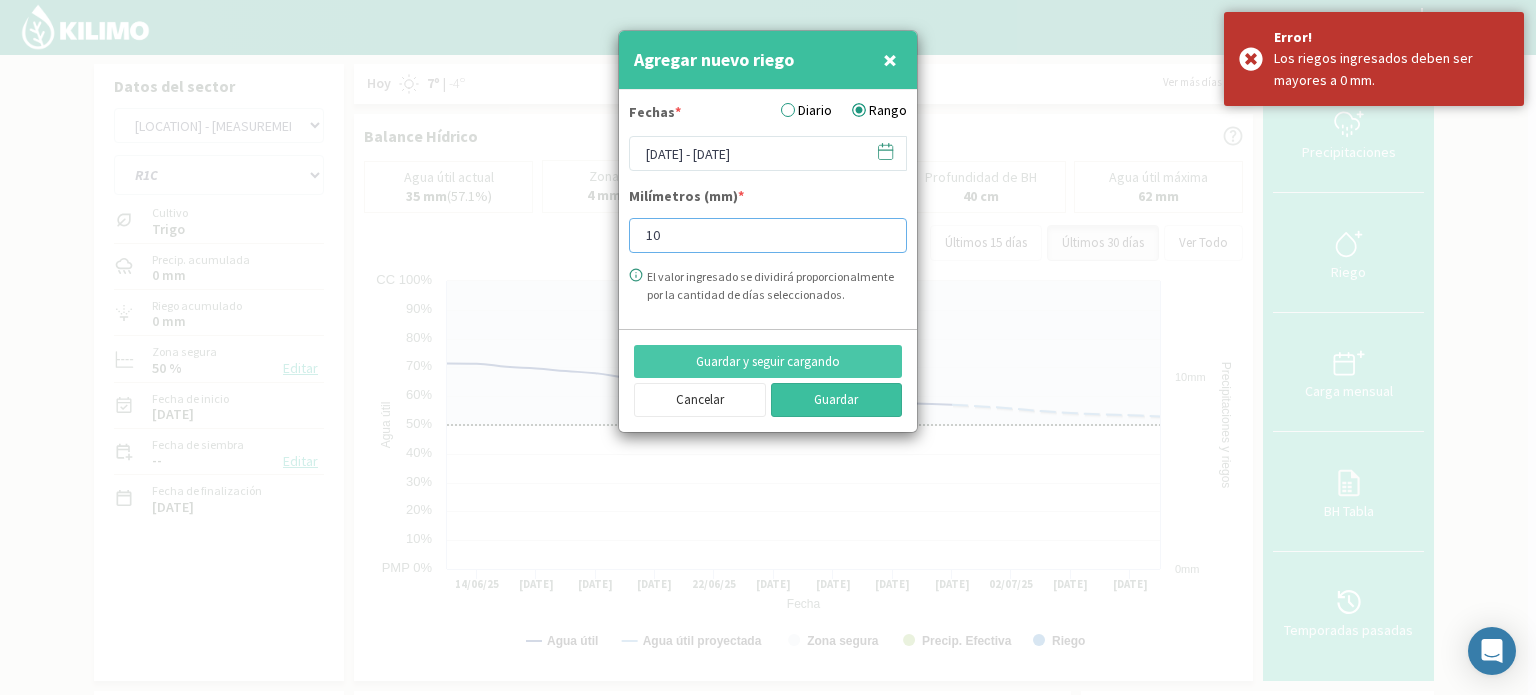 type on "10" 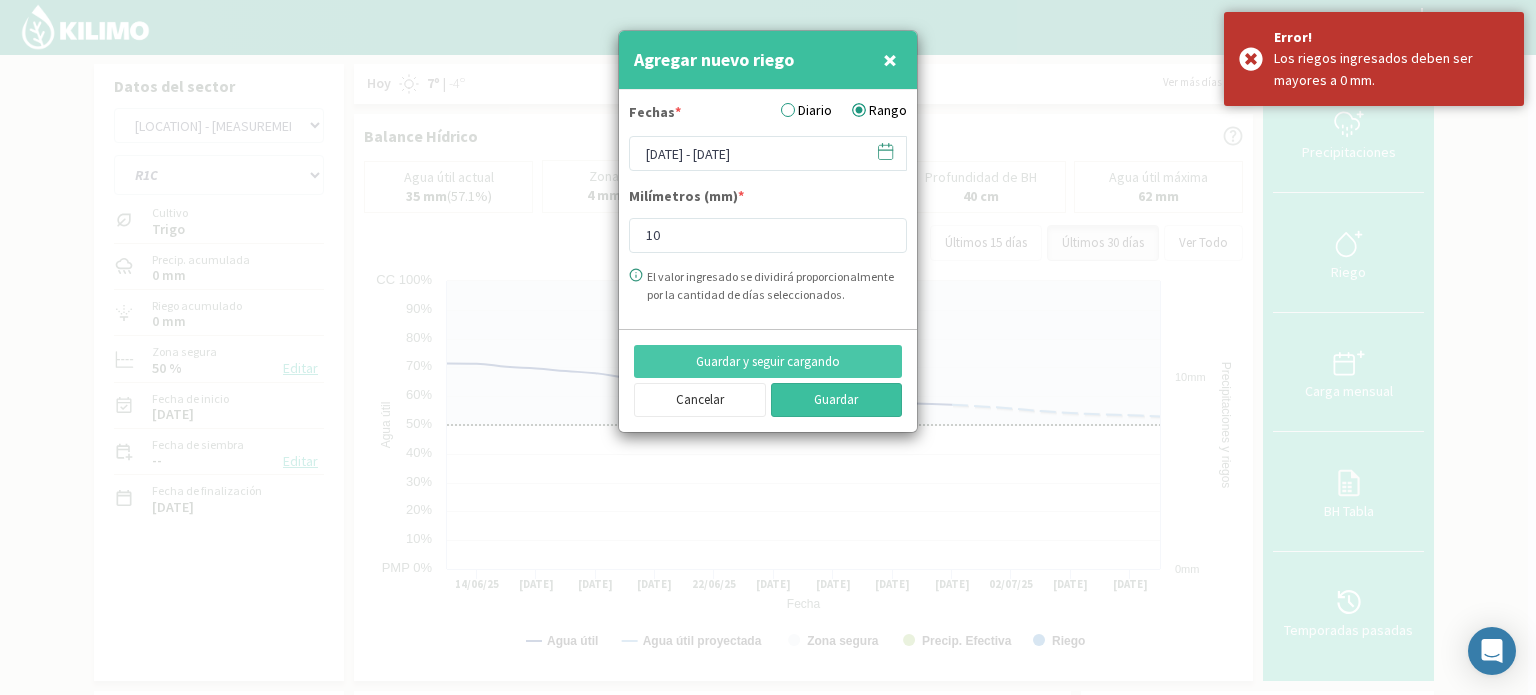 click on "Guardar" at bounding box center [837, 400] 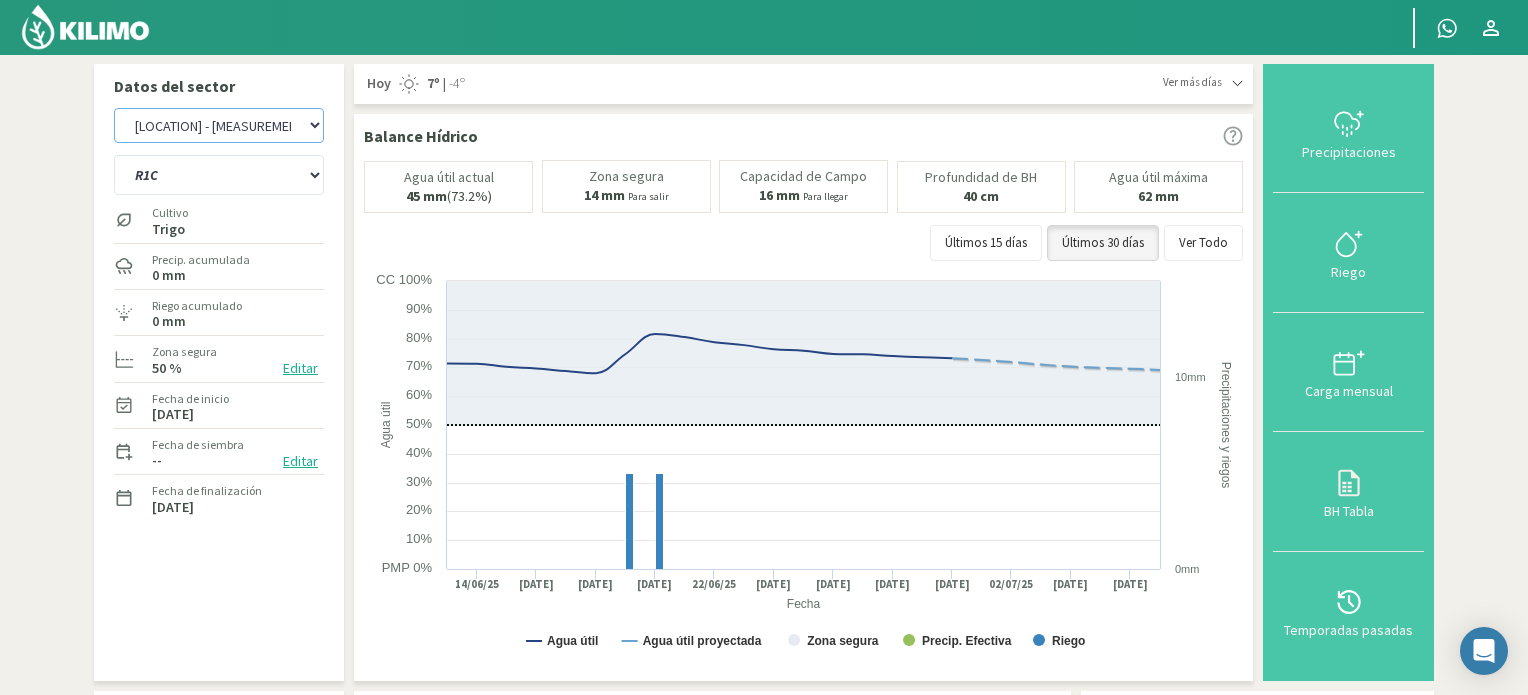 click on "[LOCATION]   [LOCATION] - [MEASUREMENT]" at bounding box center (219, 125) 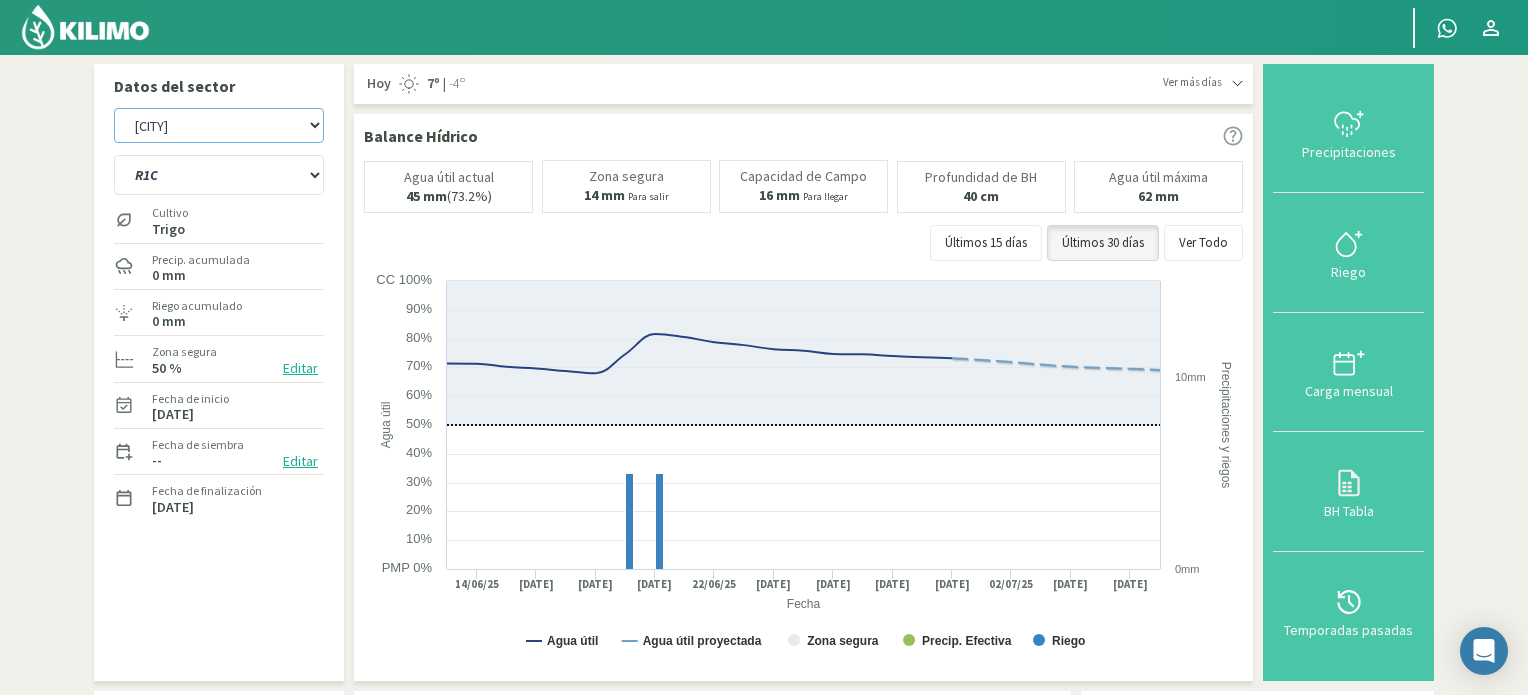 click on "[LOCATION]   [LOCATION] - [MEASUREMENT]" at bounding box center (219, 125) 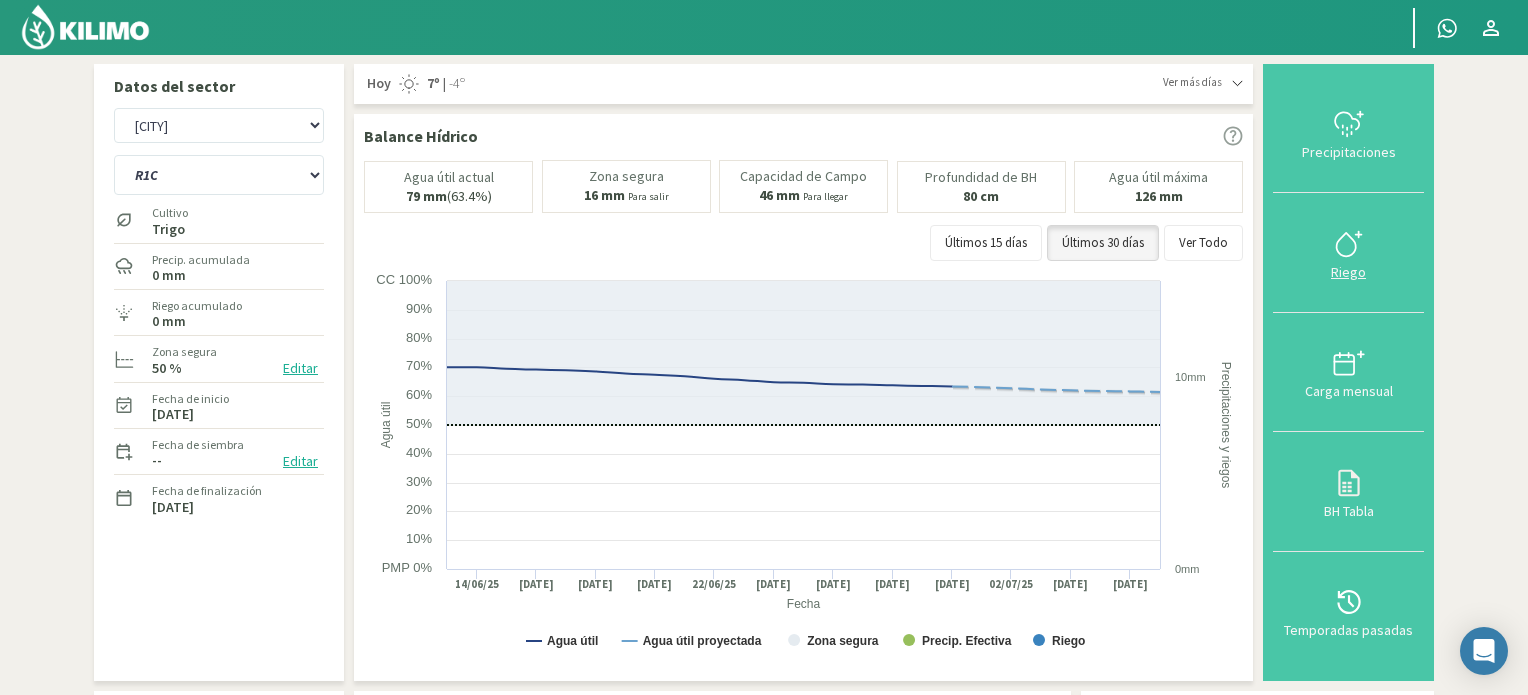 click at bounding box center (1345, 244) 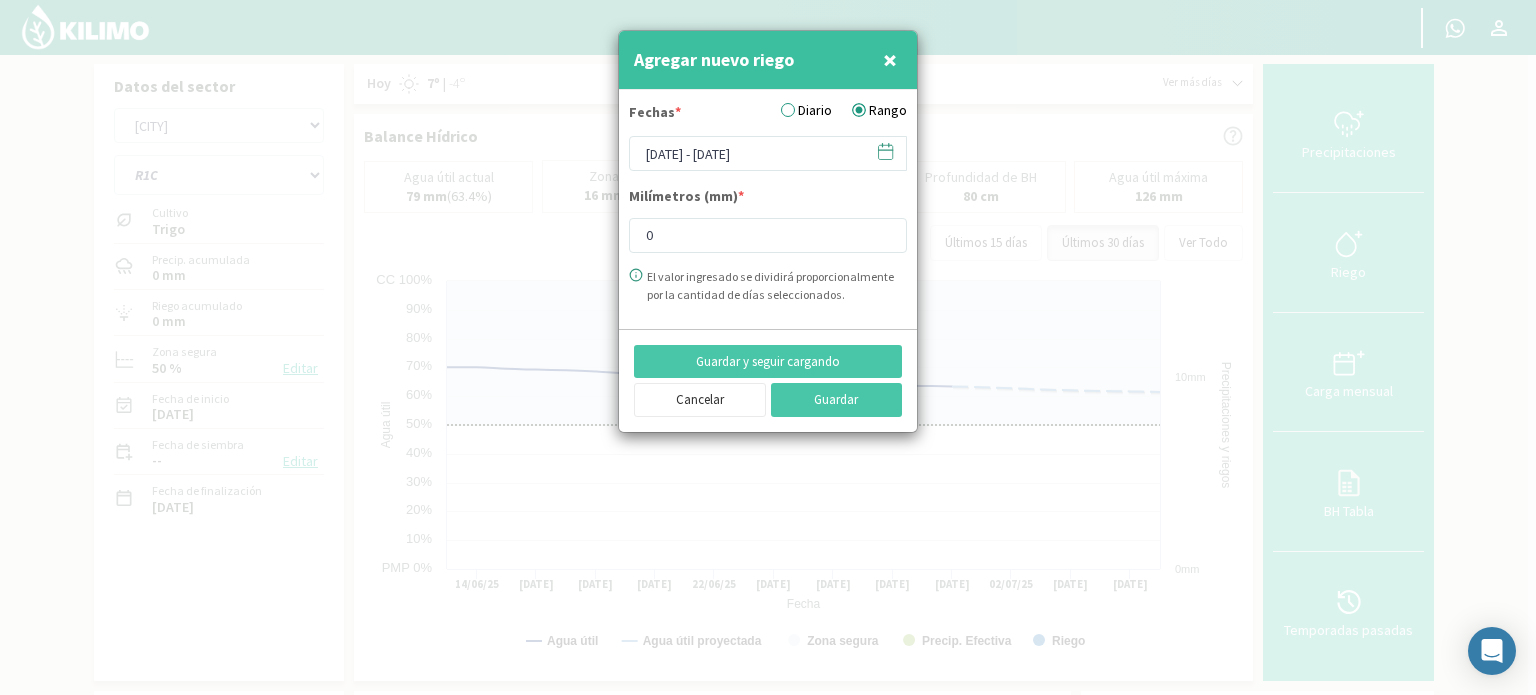 click at bounding box center [885, 151] 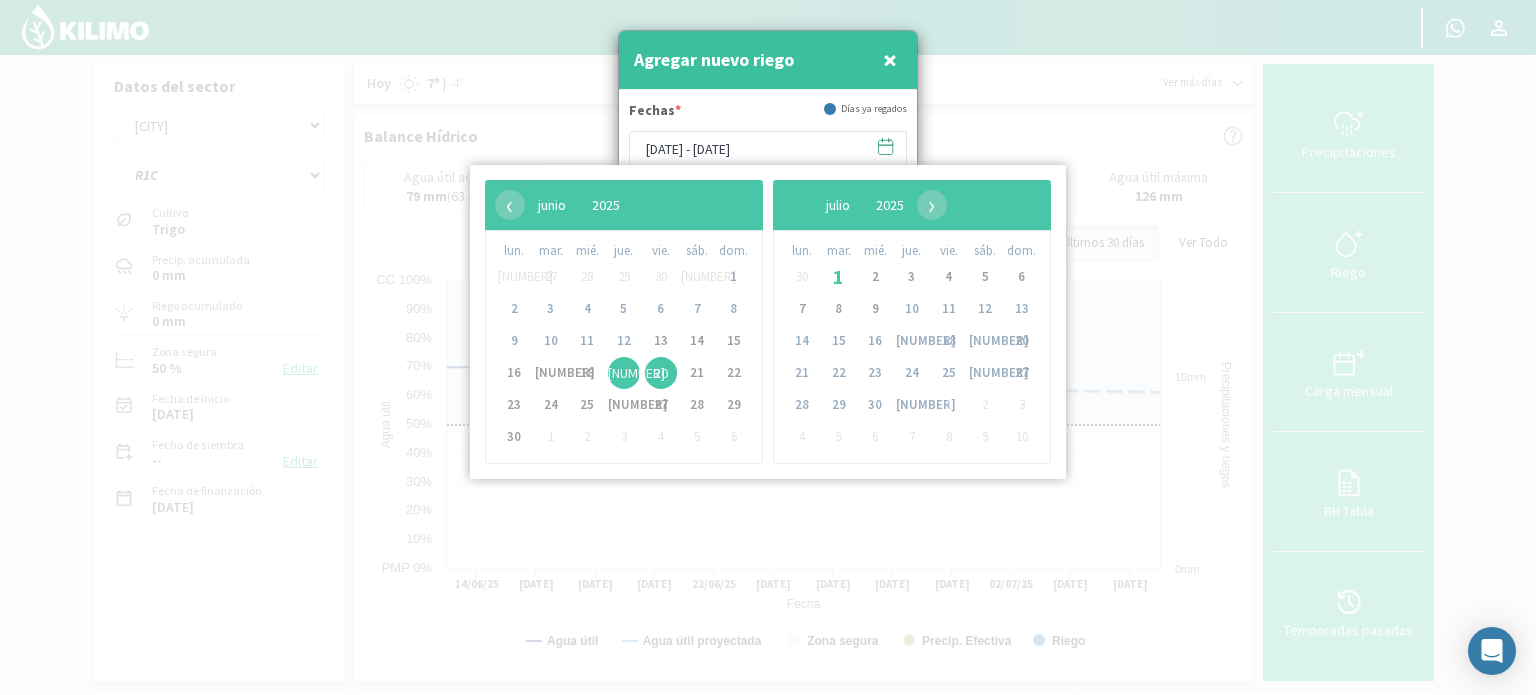 click on "[NUMBER]" at bounding box center [624, 373] 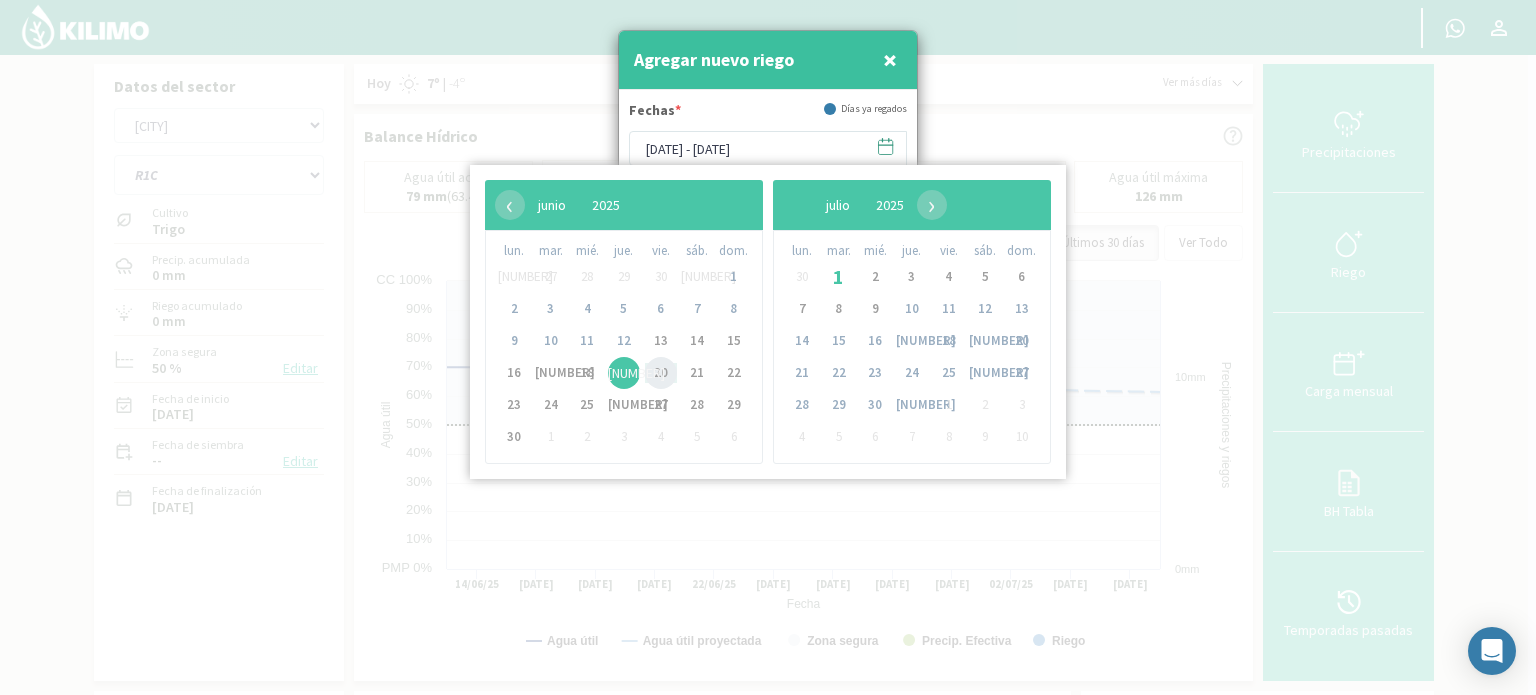 click on "20" at bounding box center [661, 373] 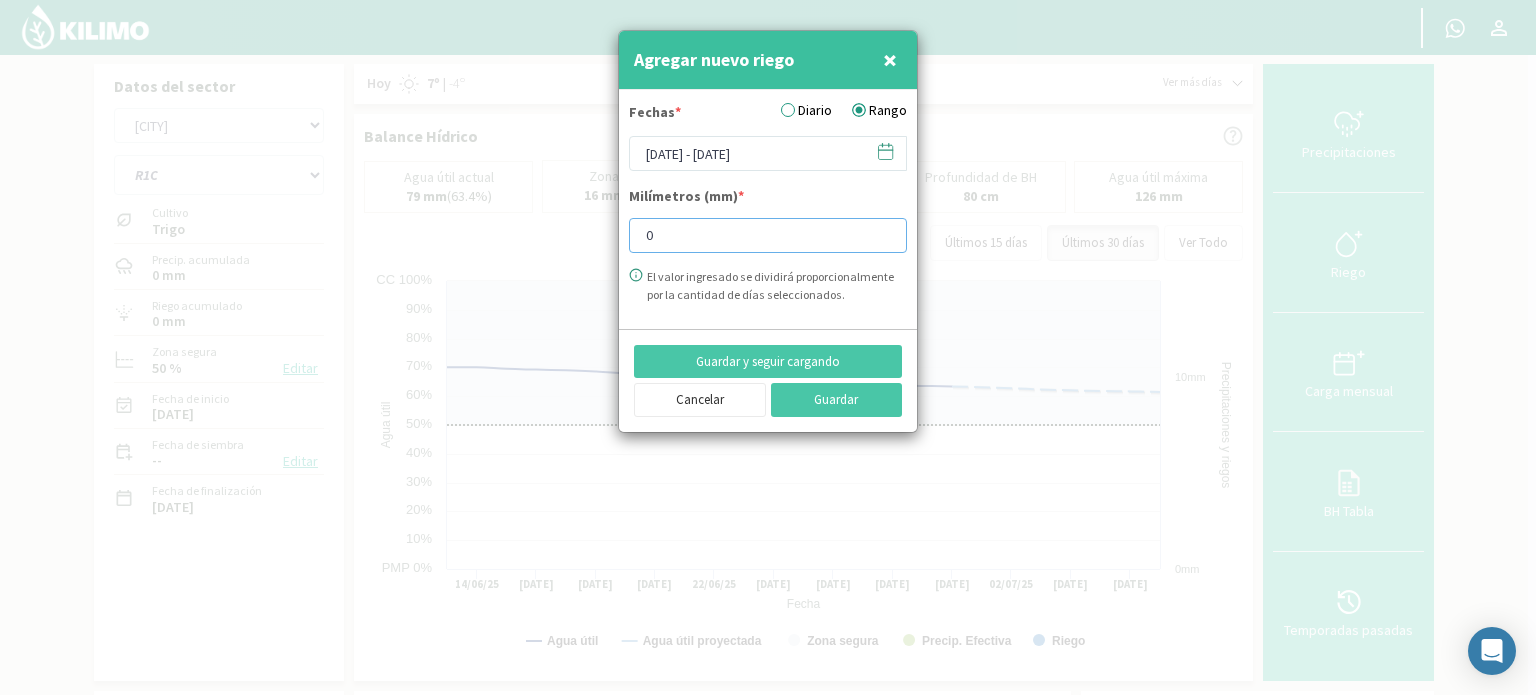 click on "0" at bounding box center [768, 235] 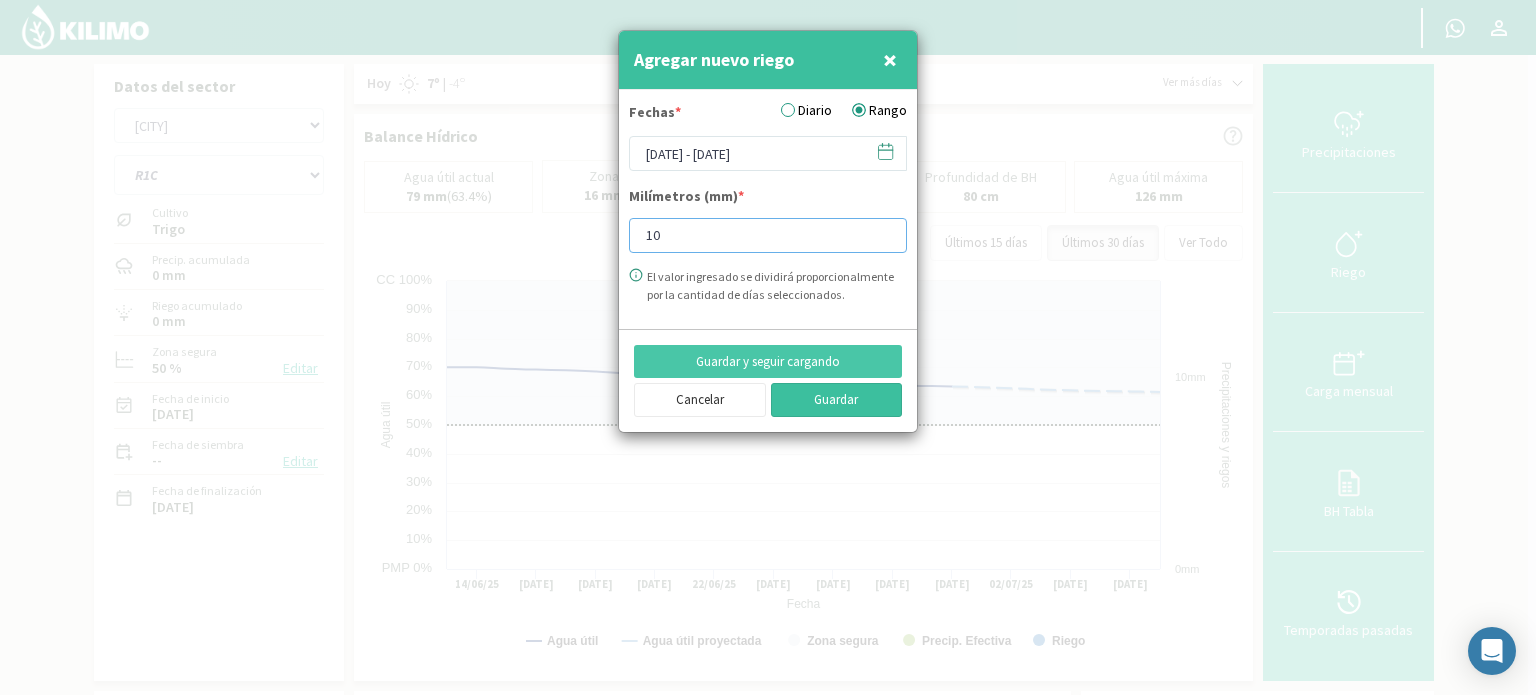 type on "10" 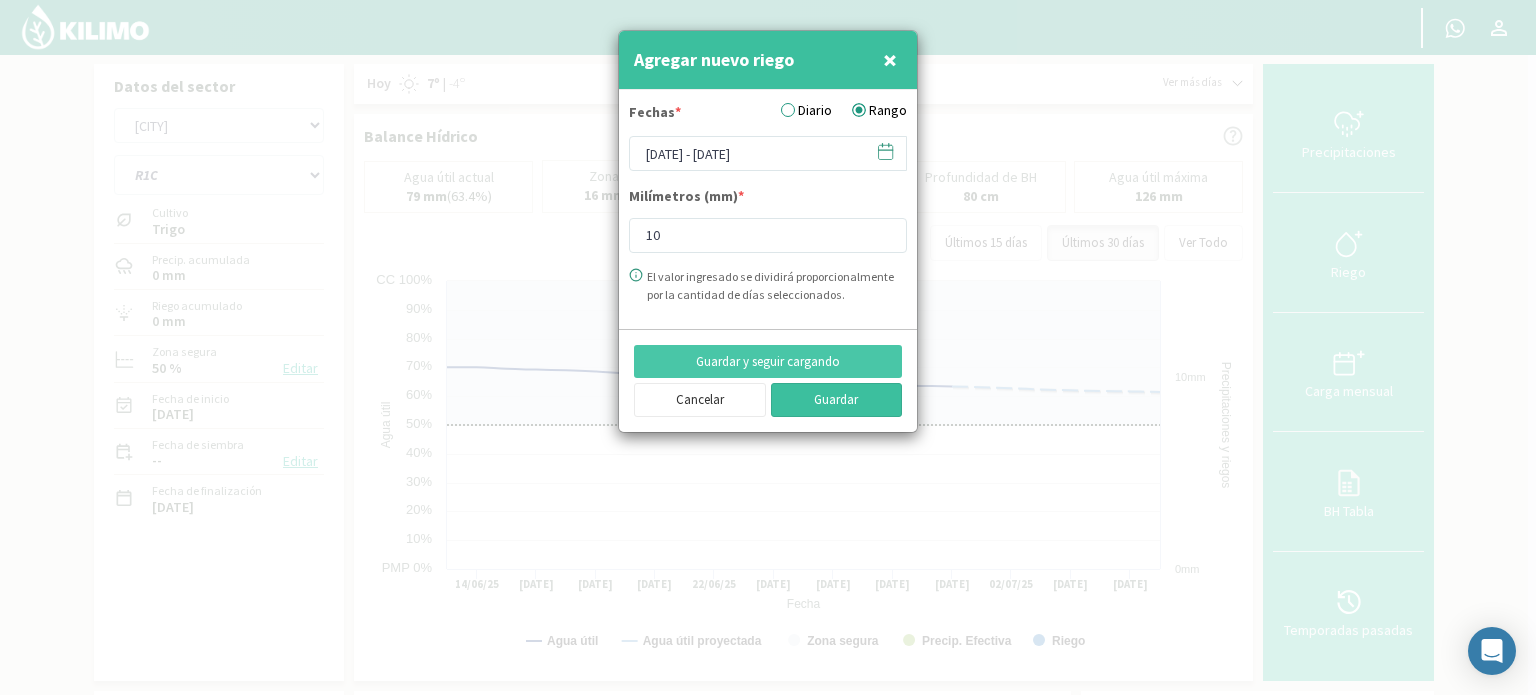 click on "Guardar" at bounding box center [837, 400] 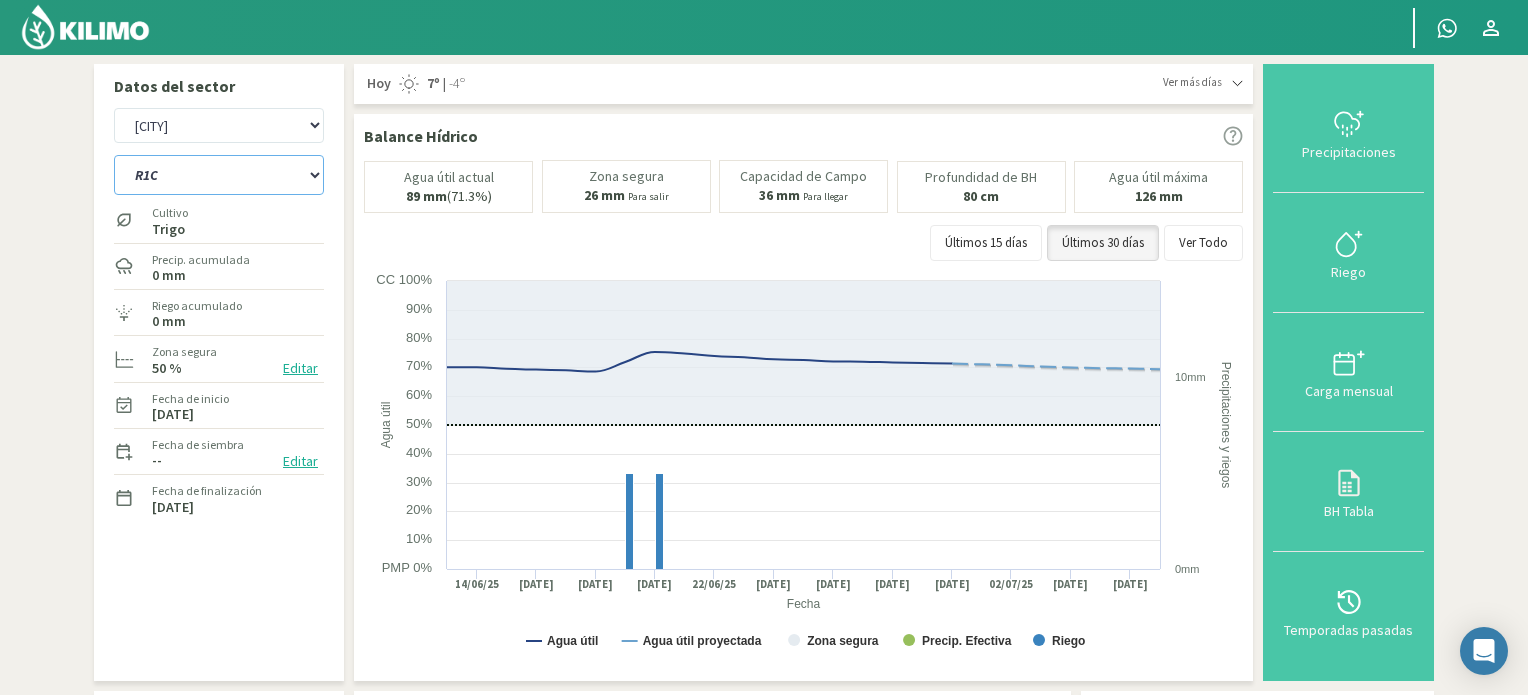click on "R1C   R2C   R4C   R5B" at bounding box center [219, 175] 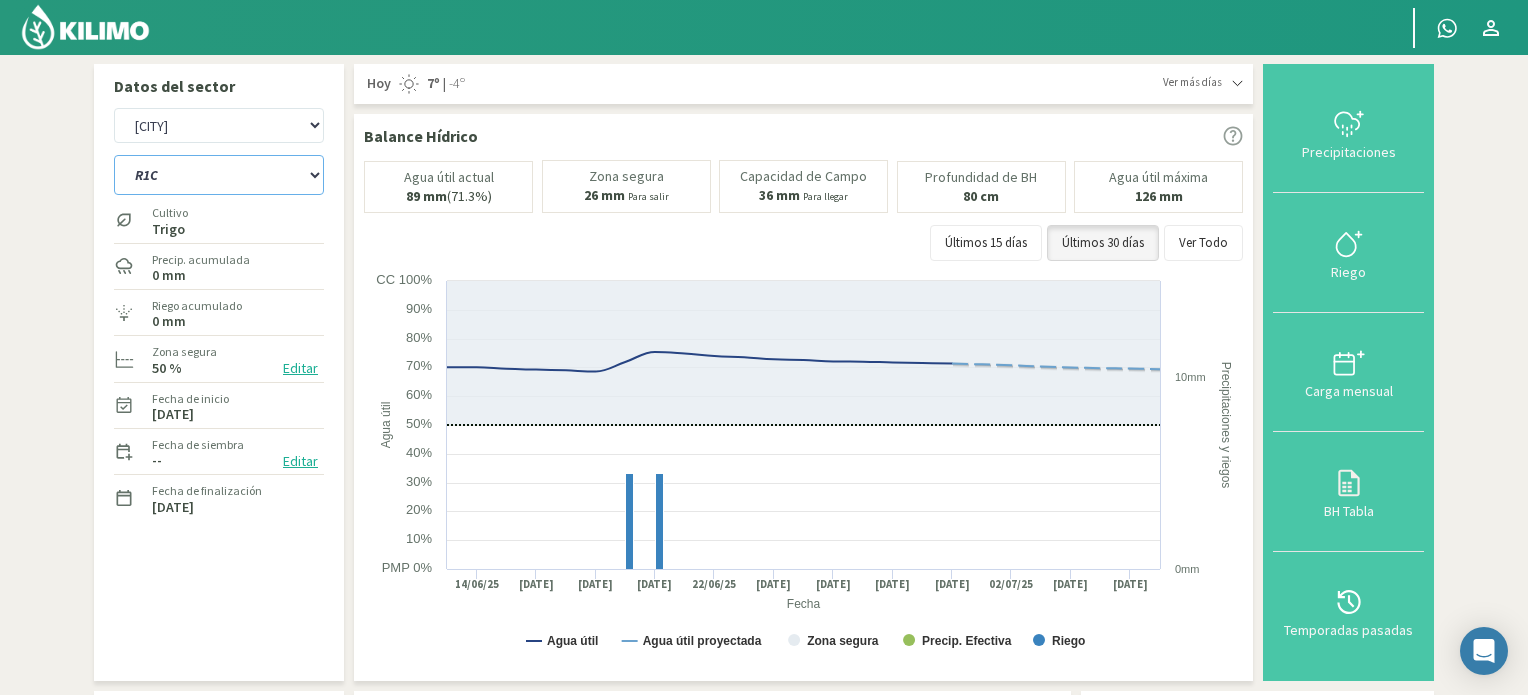 select on "6: Object" 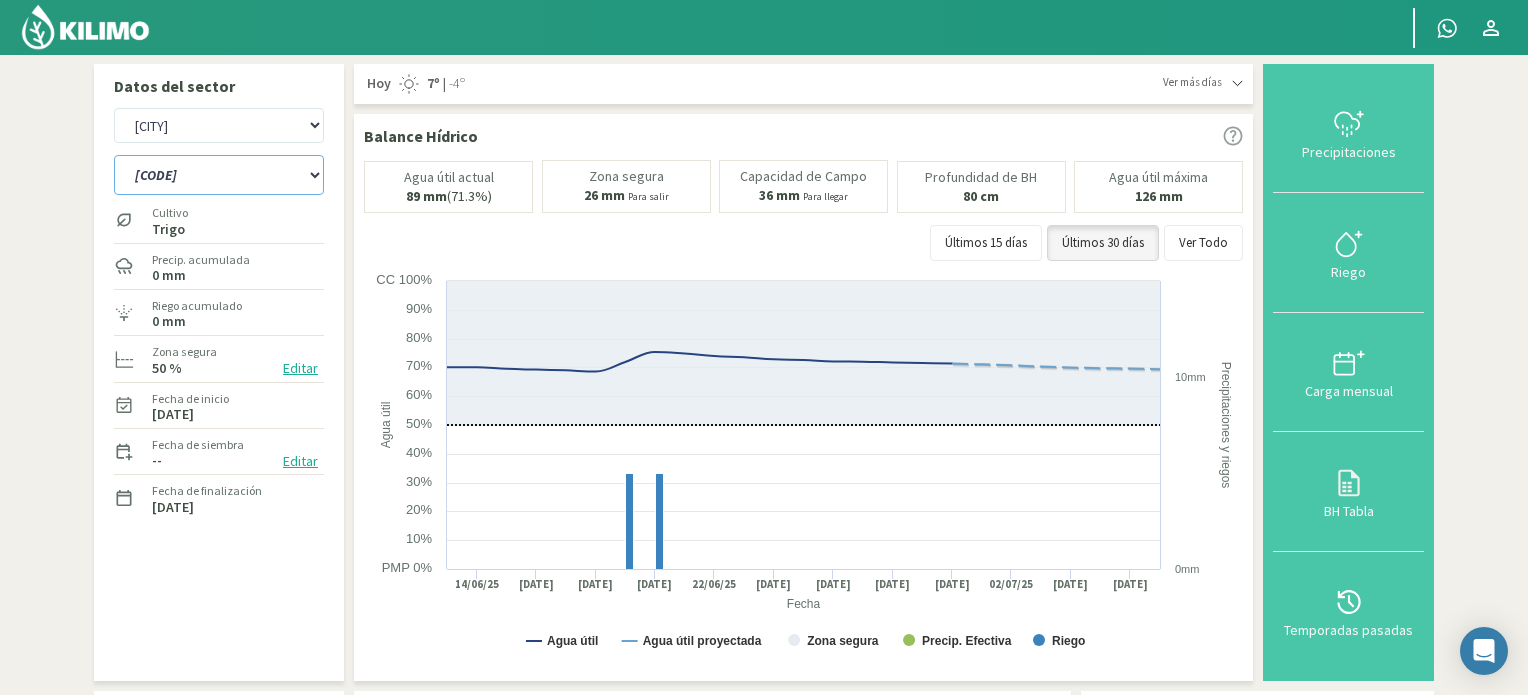 click on "R1C   R2C   R4C   R5B" at bounding box center (219, 175) 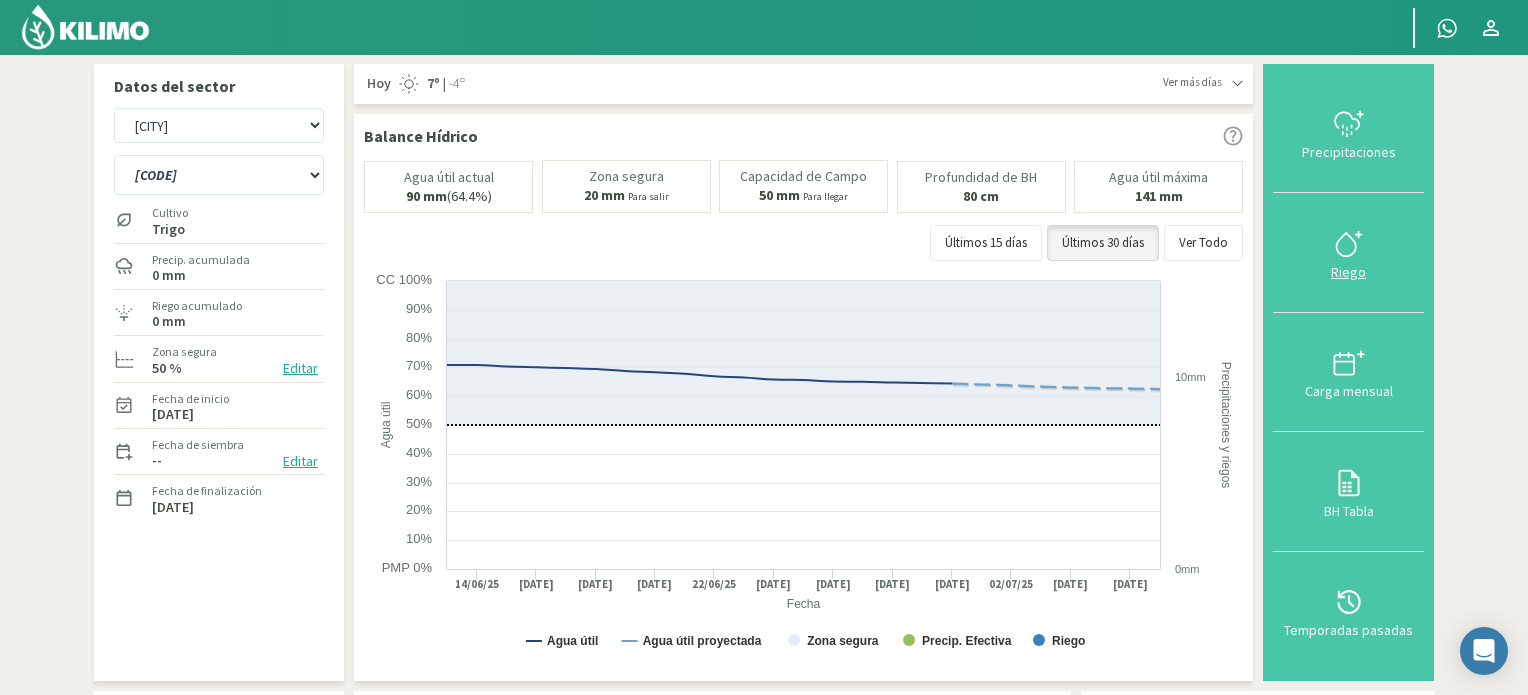 click at bounding box center [1349, 255] 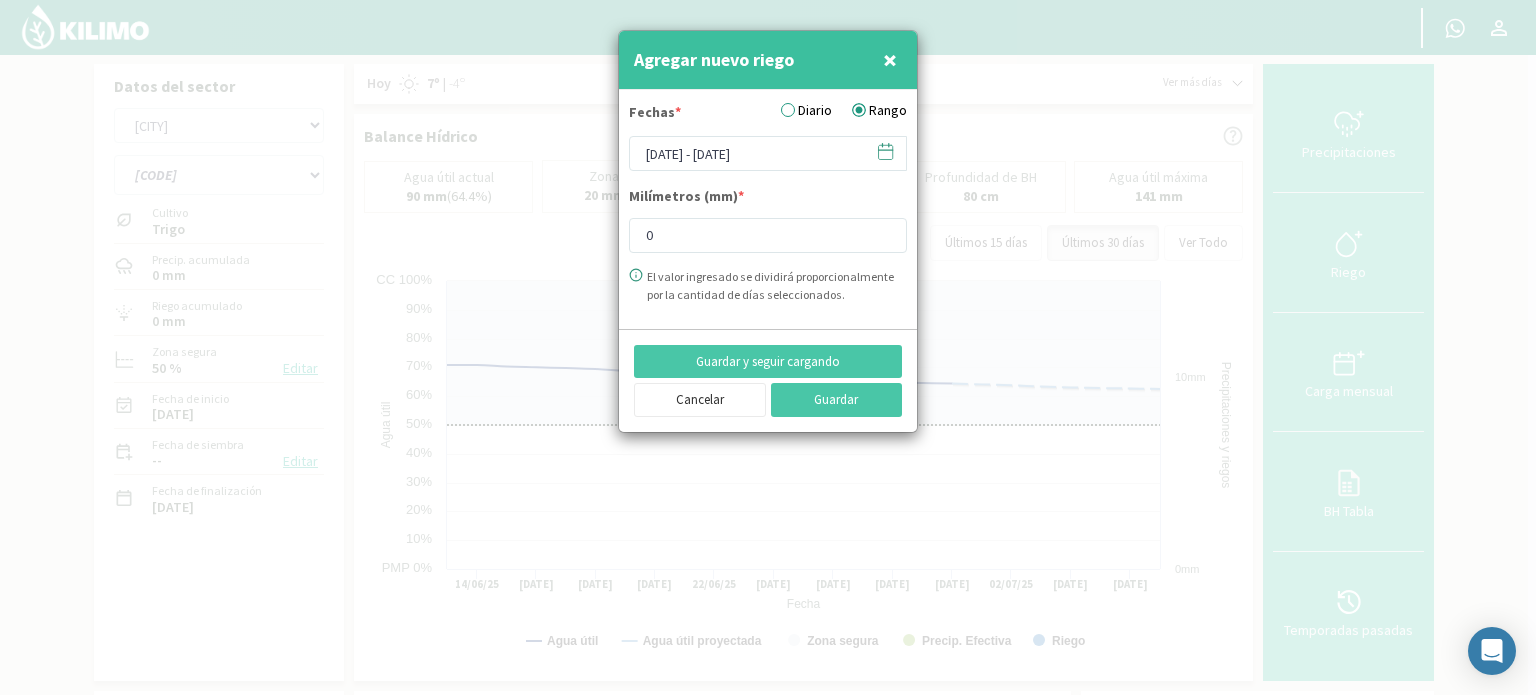 click at bounding box center [885, 151] 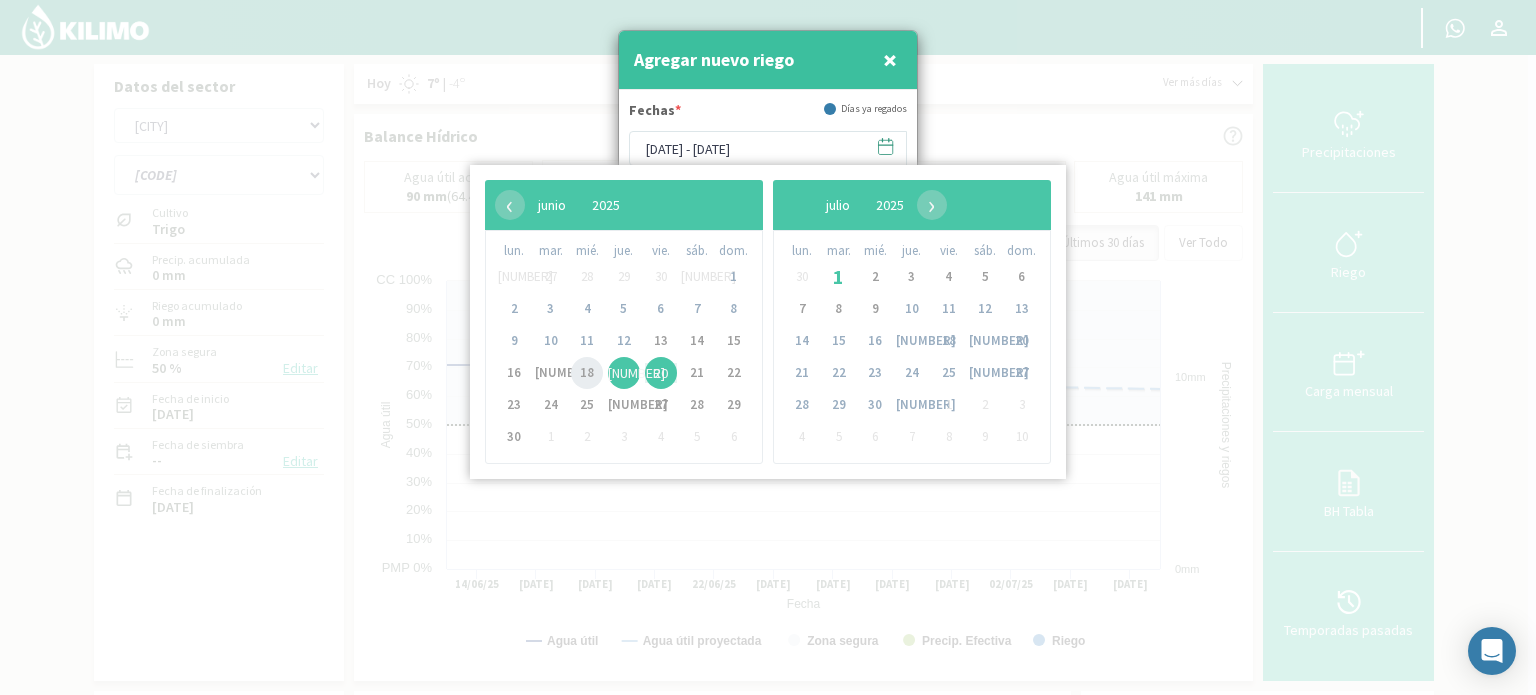 click on "18" at bounding box center [587, 373] 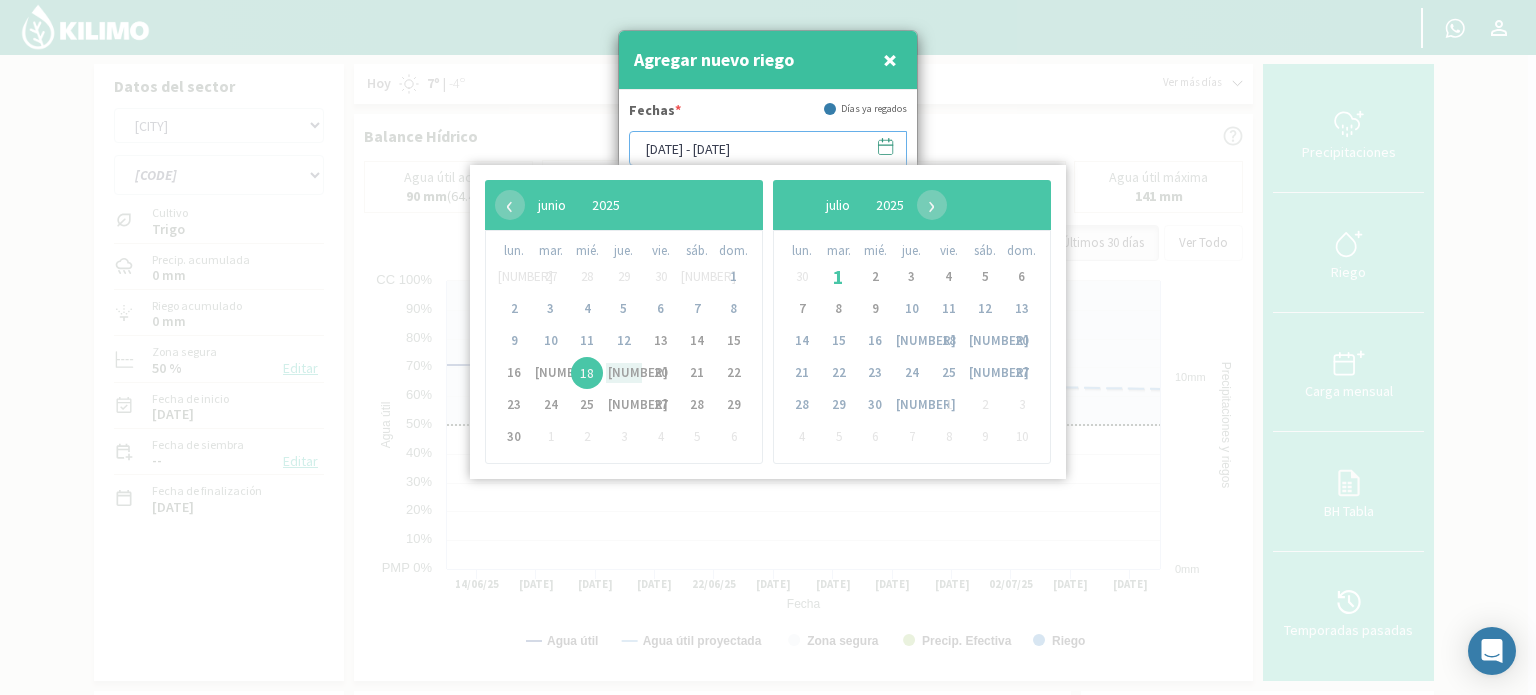 click on "[DATE] - [DATE]" at bounding box center [768, 148] 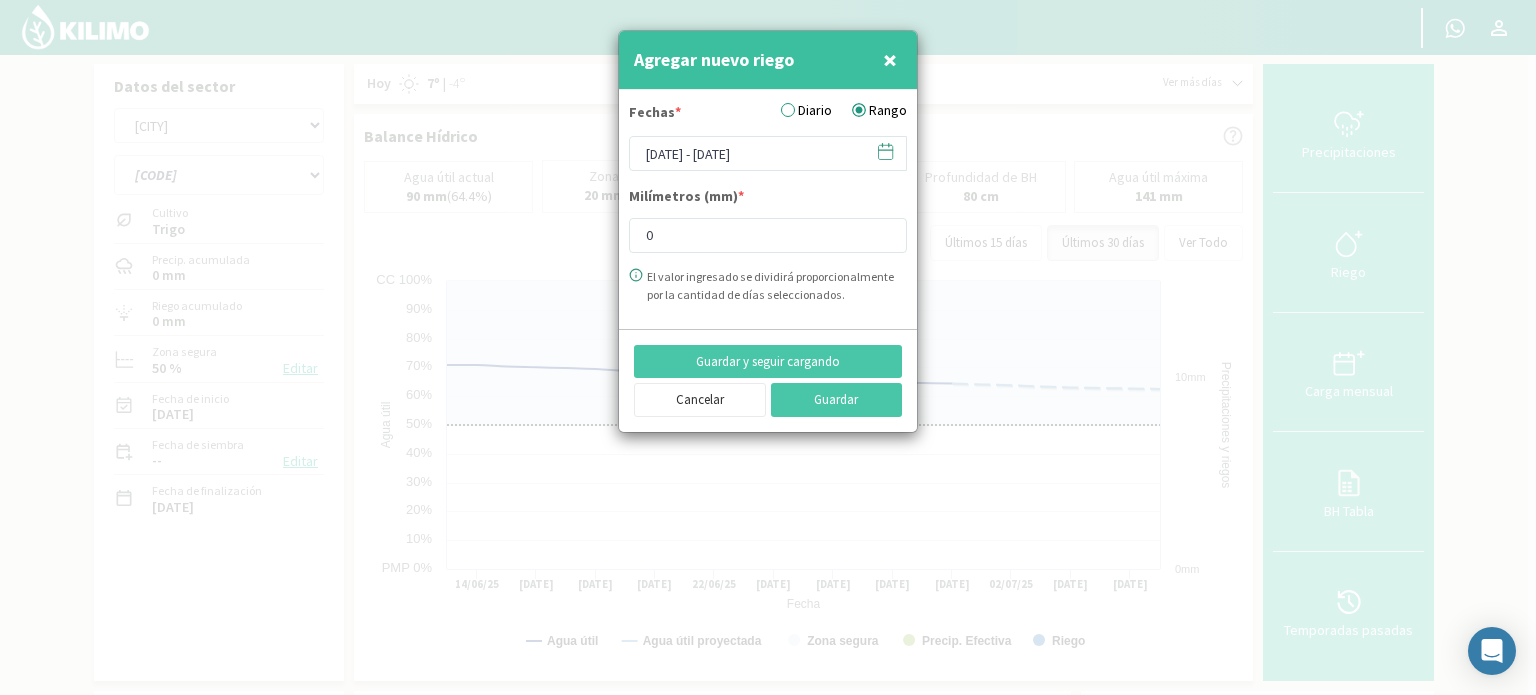 click on "Diario" at bounding box center [806, 110] 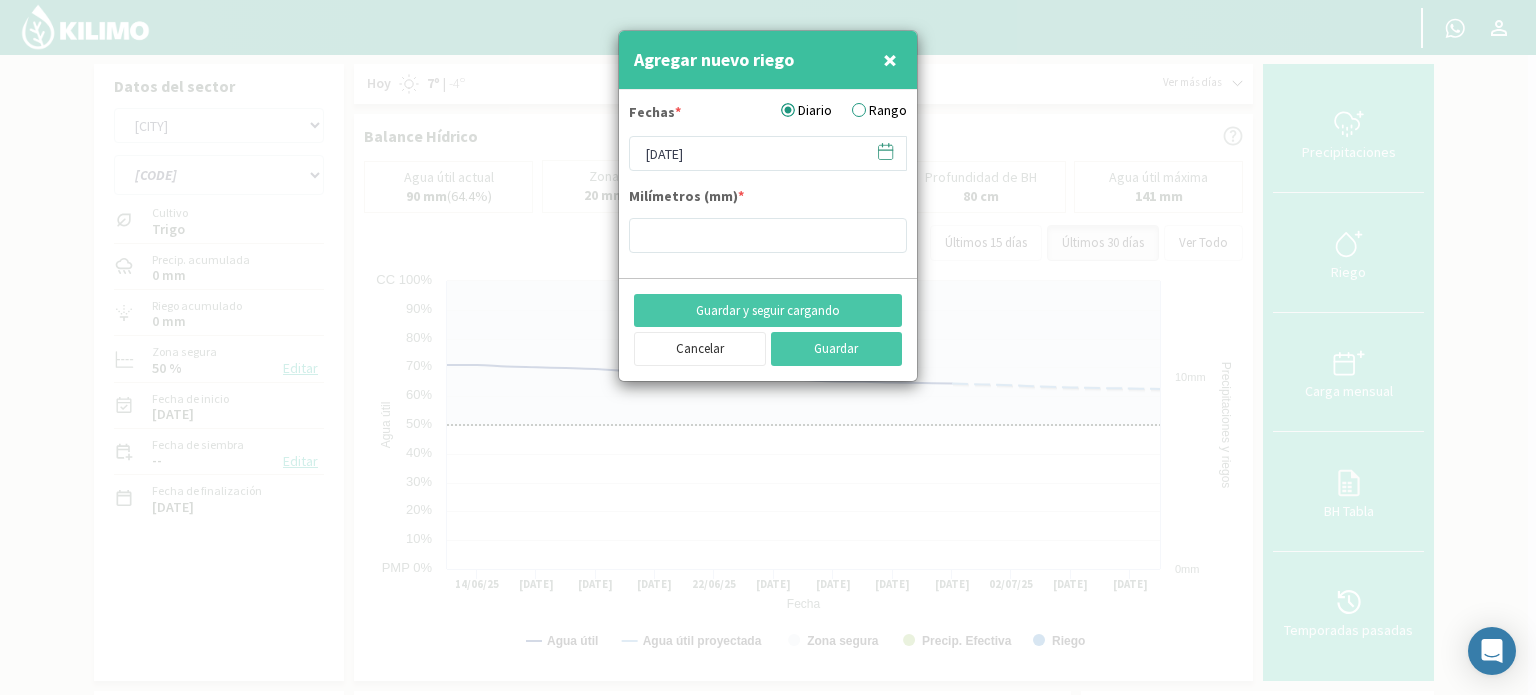 click at bounding box center (885, 151) 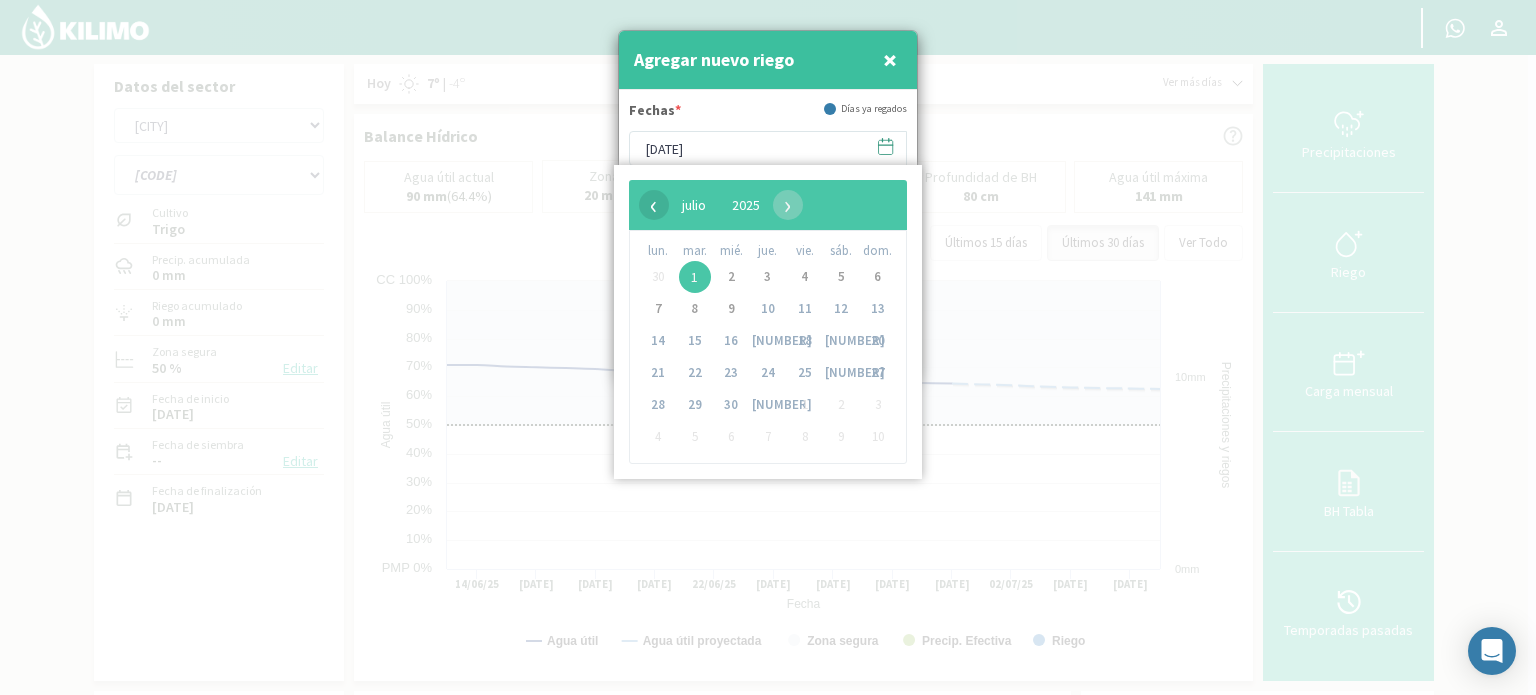 click on "‹" at bounding box center [654, 205] 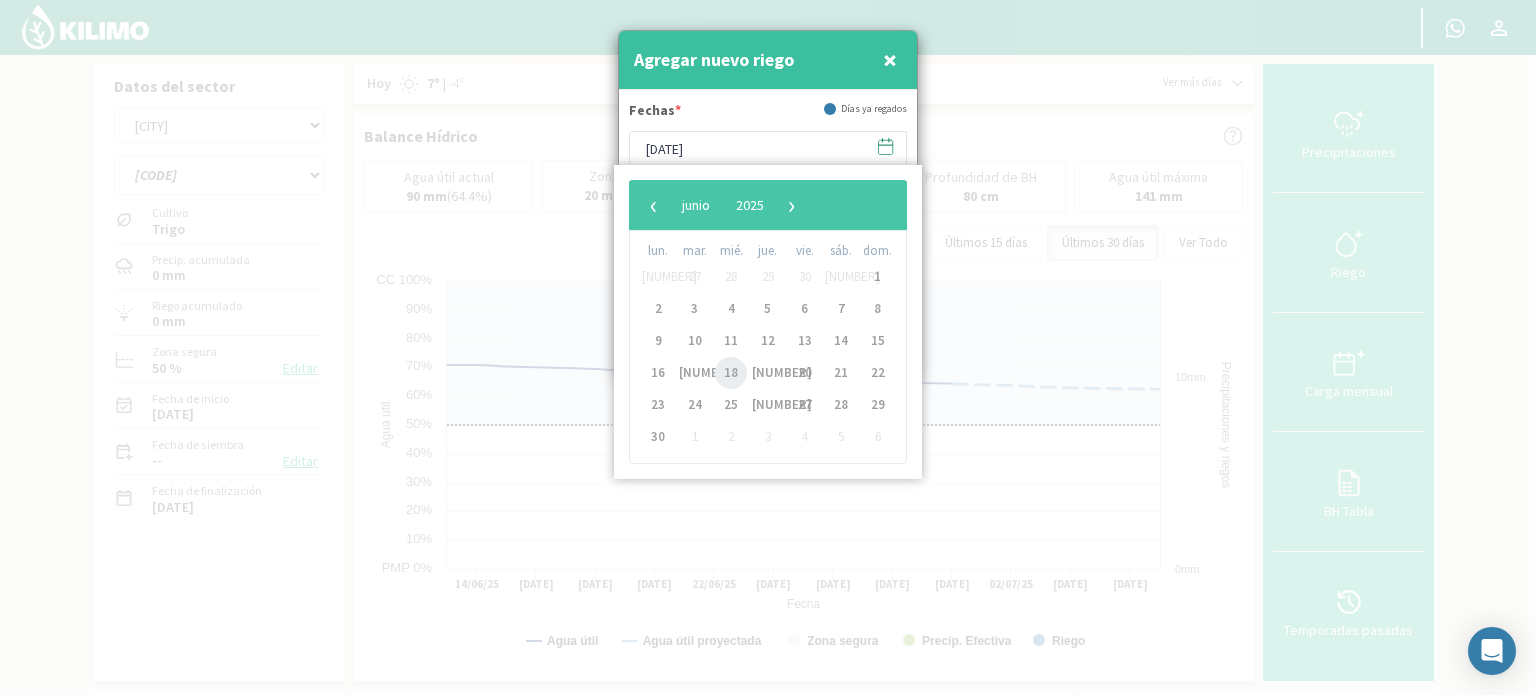 click on "18" at bounding box center (731, 373) 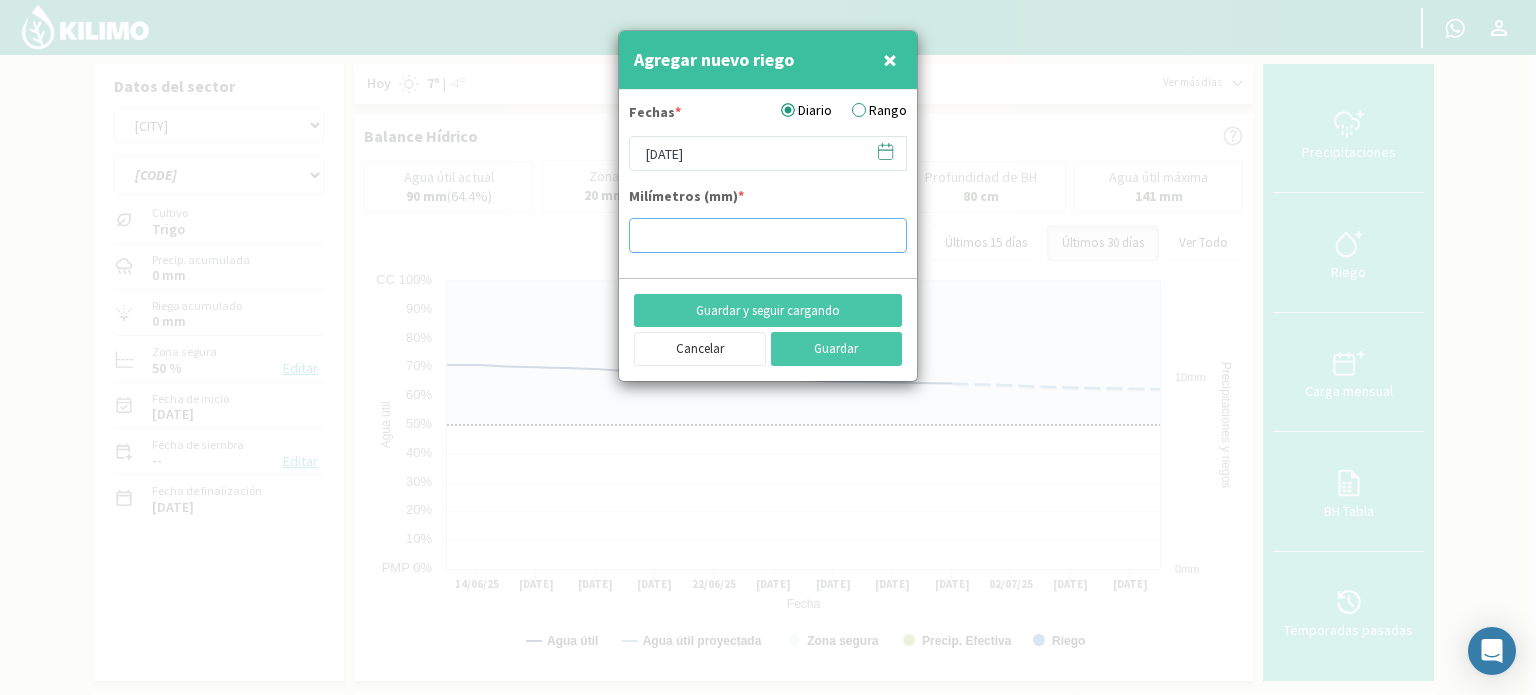 click at bounding box center [768, 235] 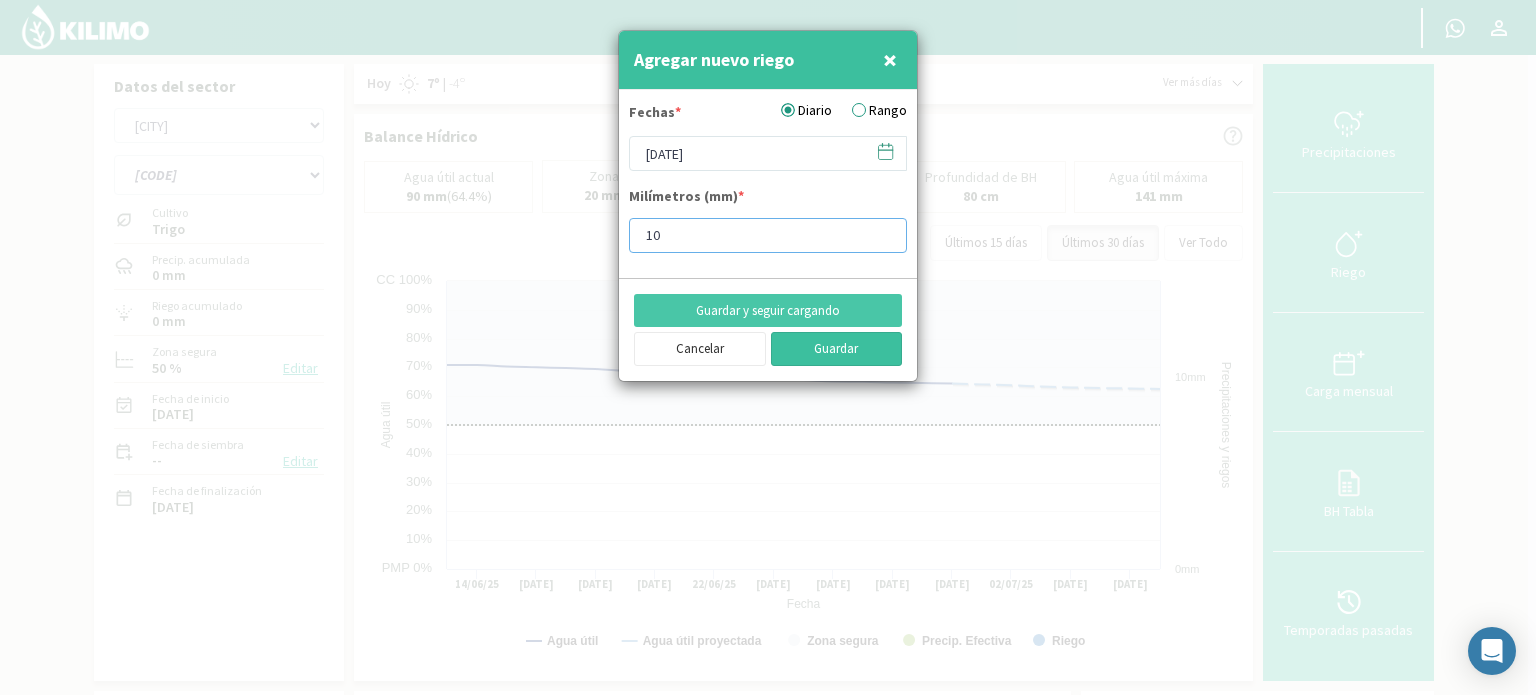 type on "10" 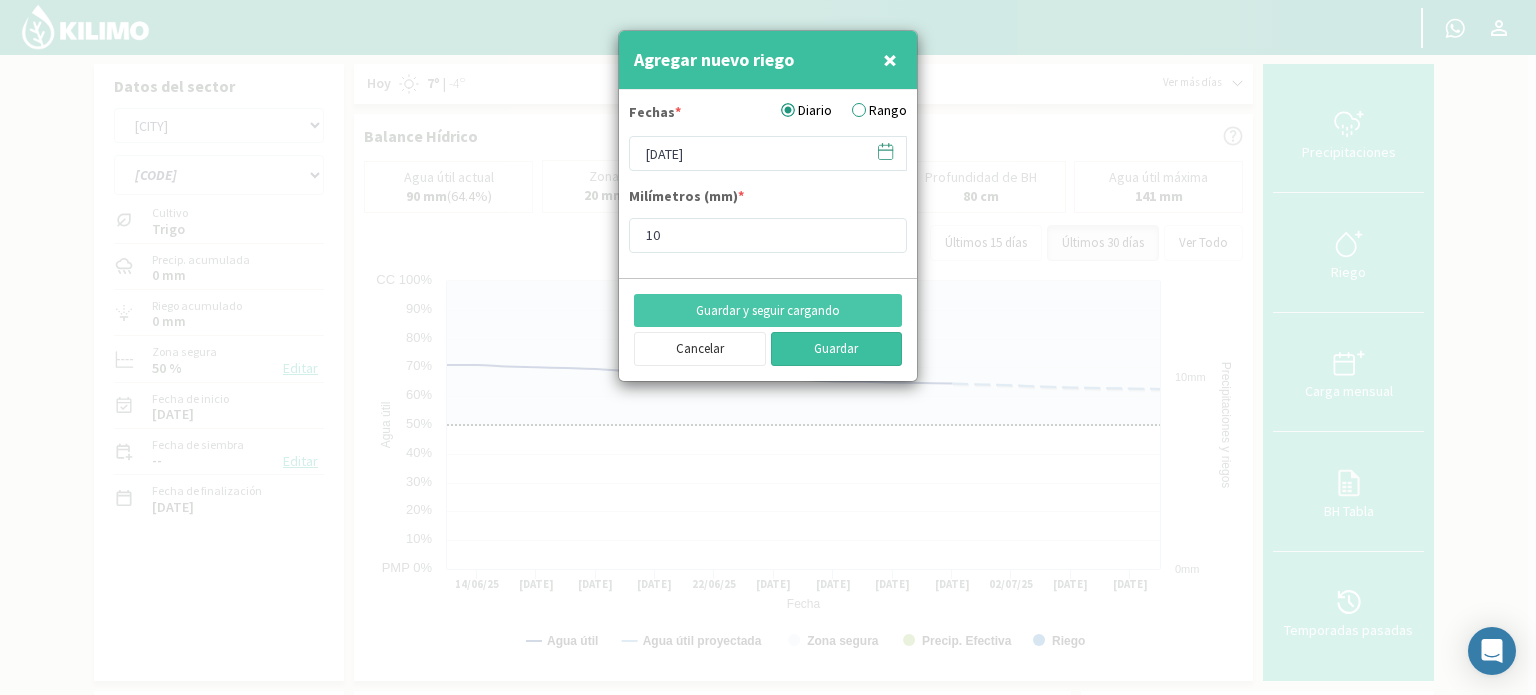 click on "Guardar" at bounding box center (837, 349) 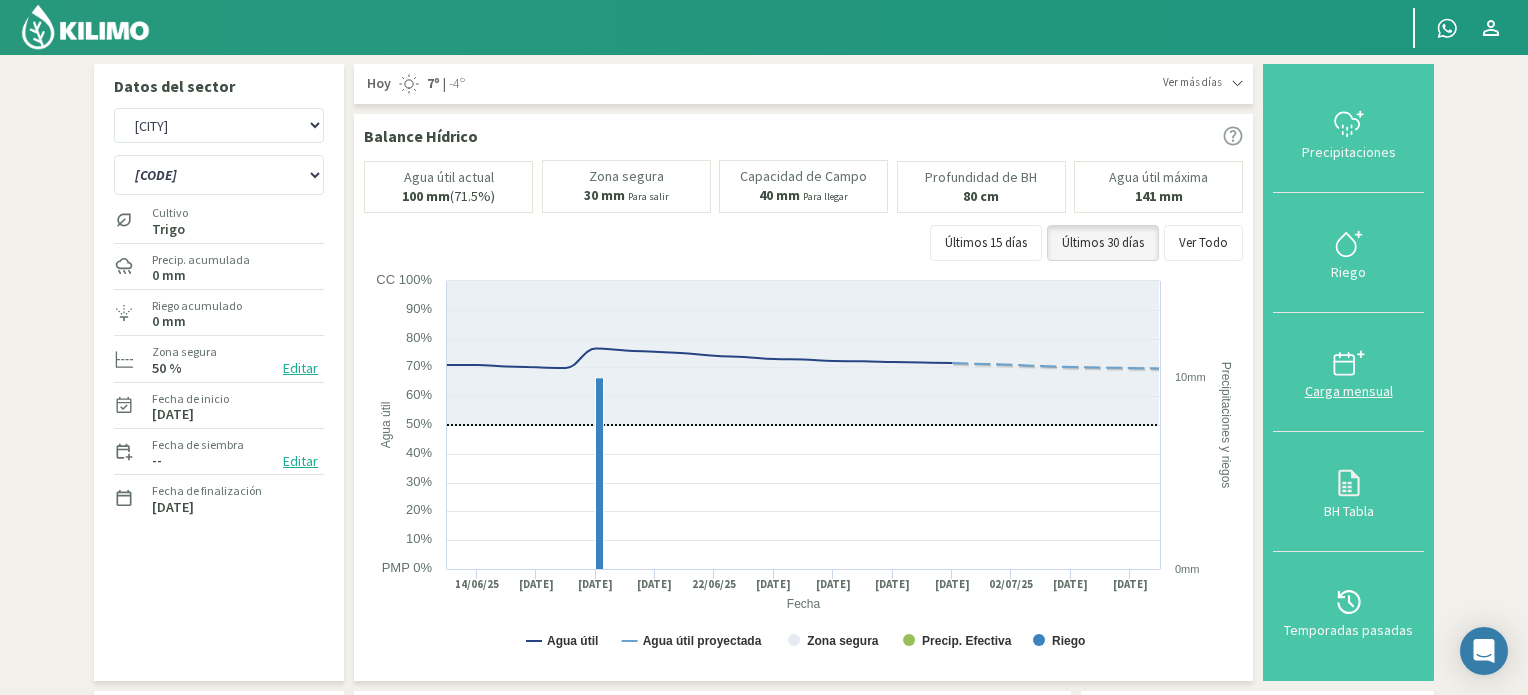 click on "Riego" at bounding box center [1348, 272] 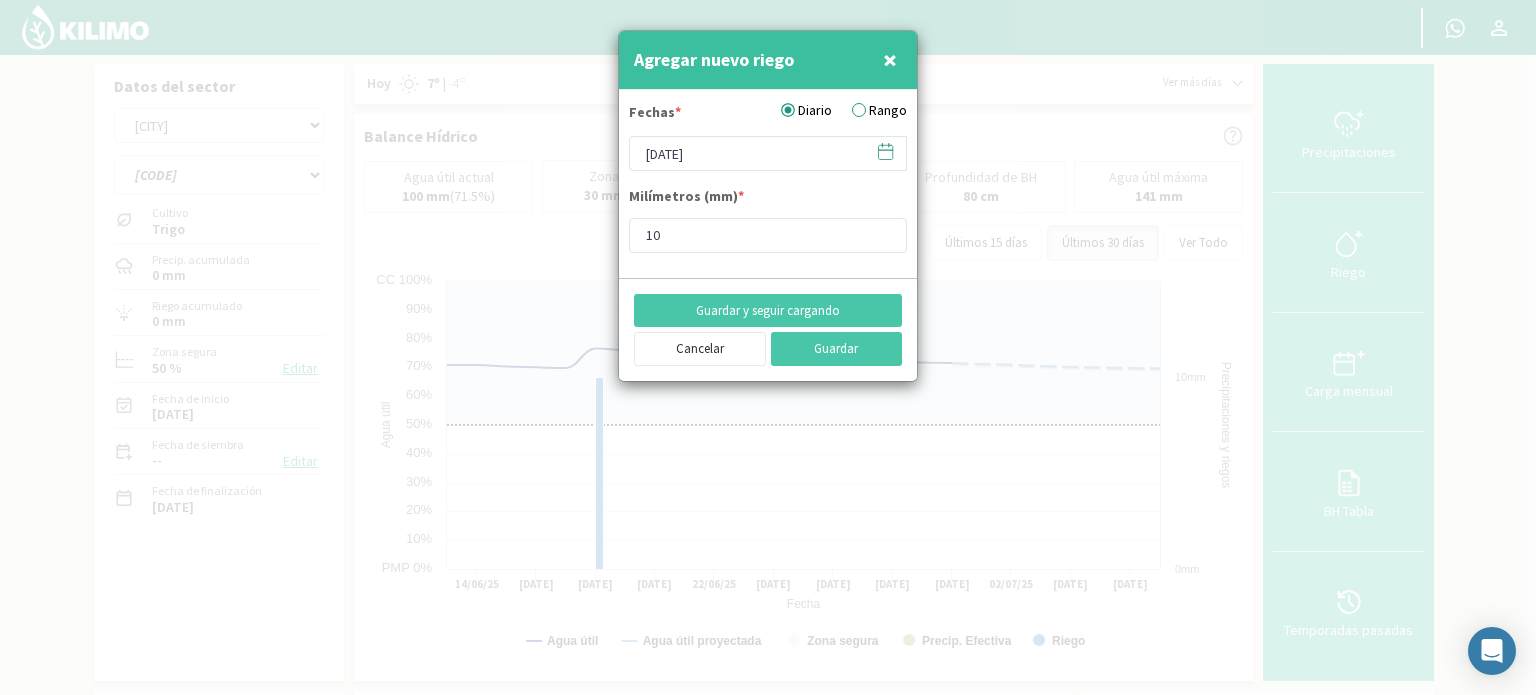 click at bounding box center [885, 151] 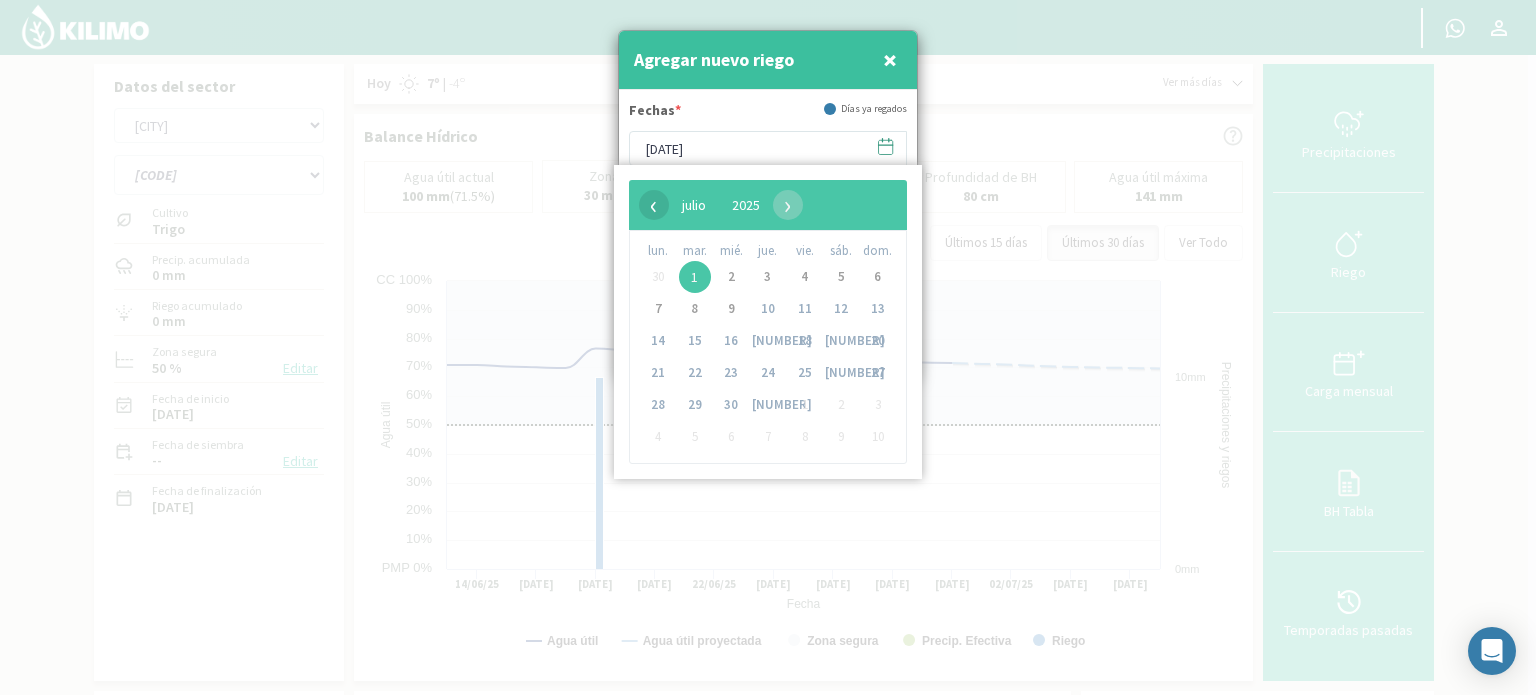 click on "‹" at bounding box center [654, 205] 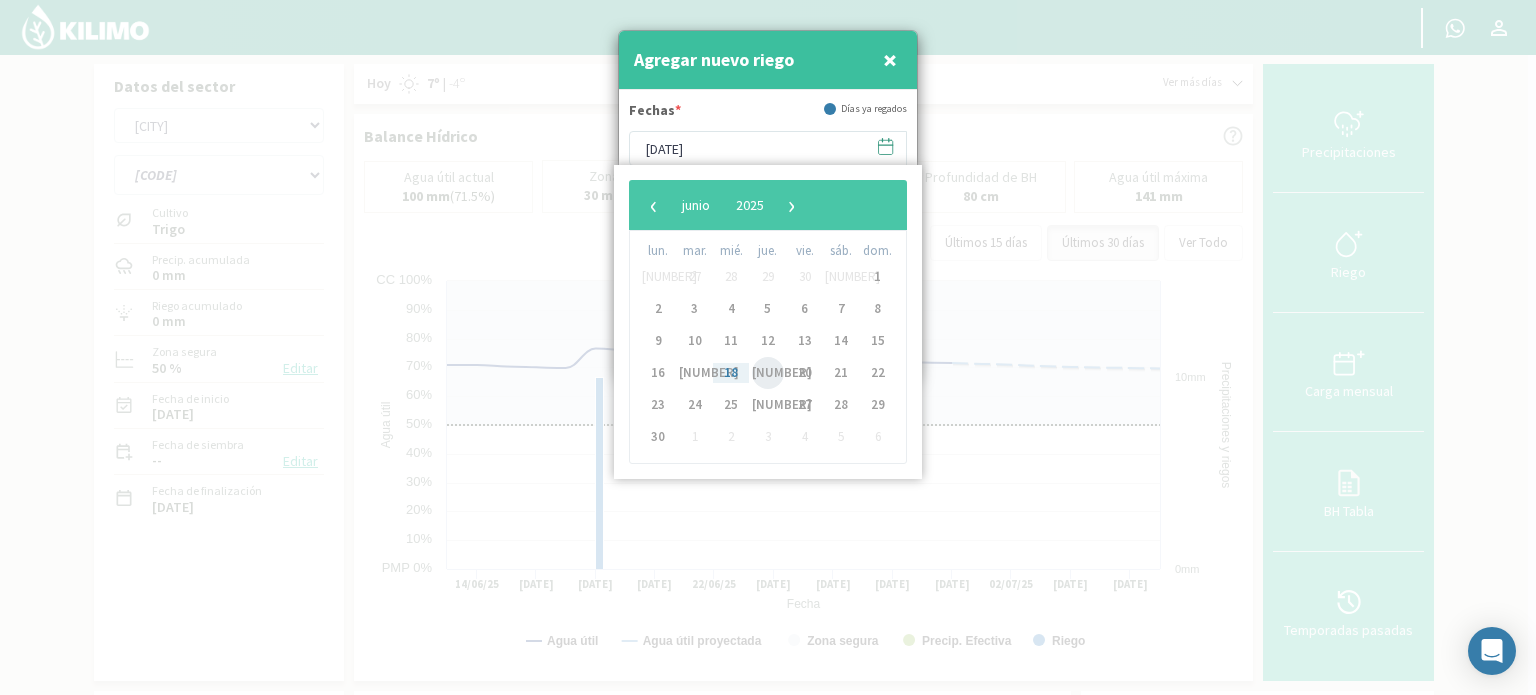 click on "[NUMBER]" at bounding box center [768, 373] 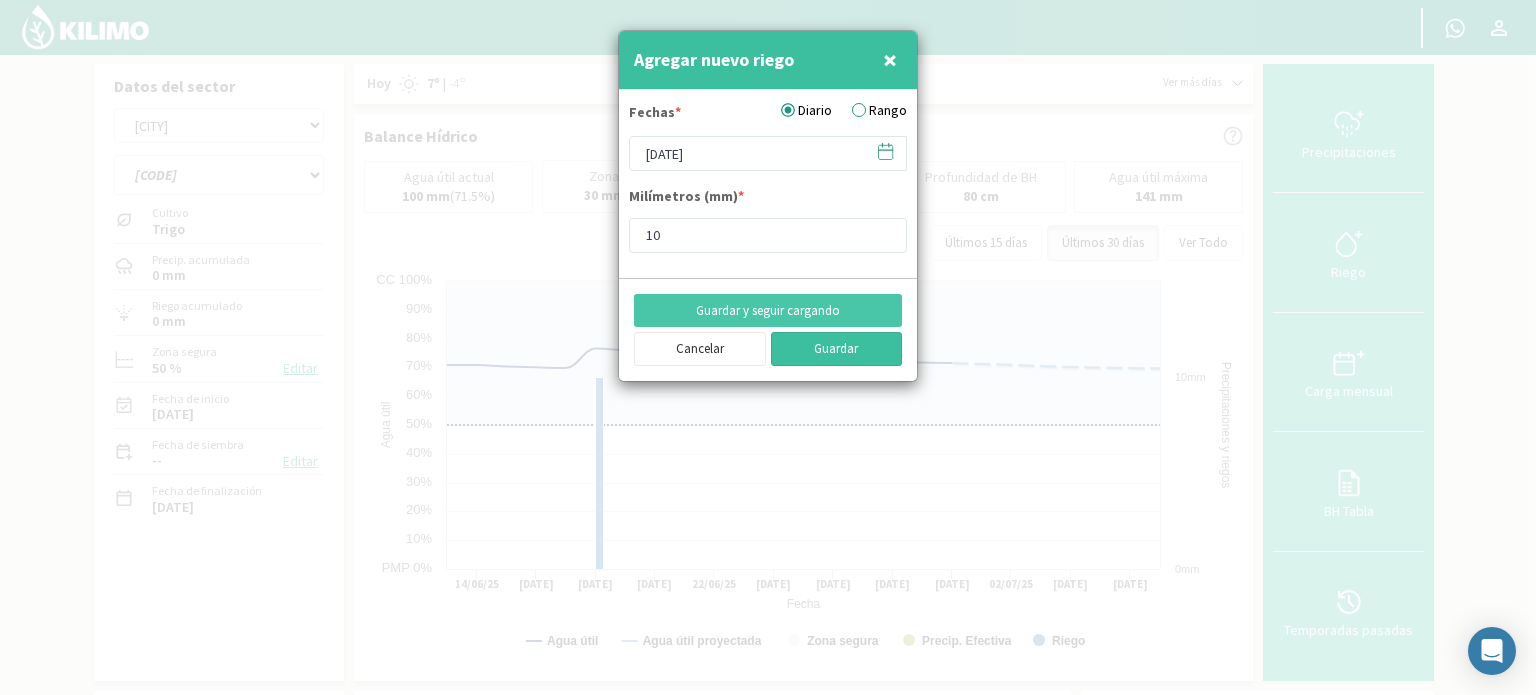 click on "Guardar" at bounding box center [837, 349] 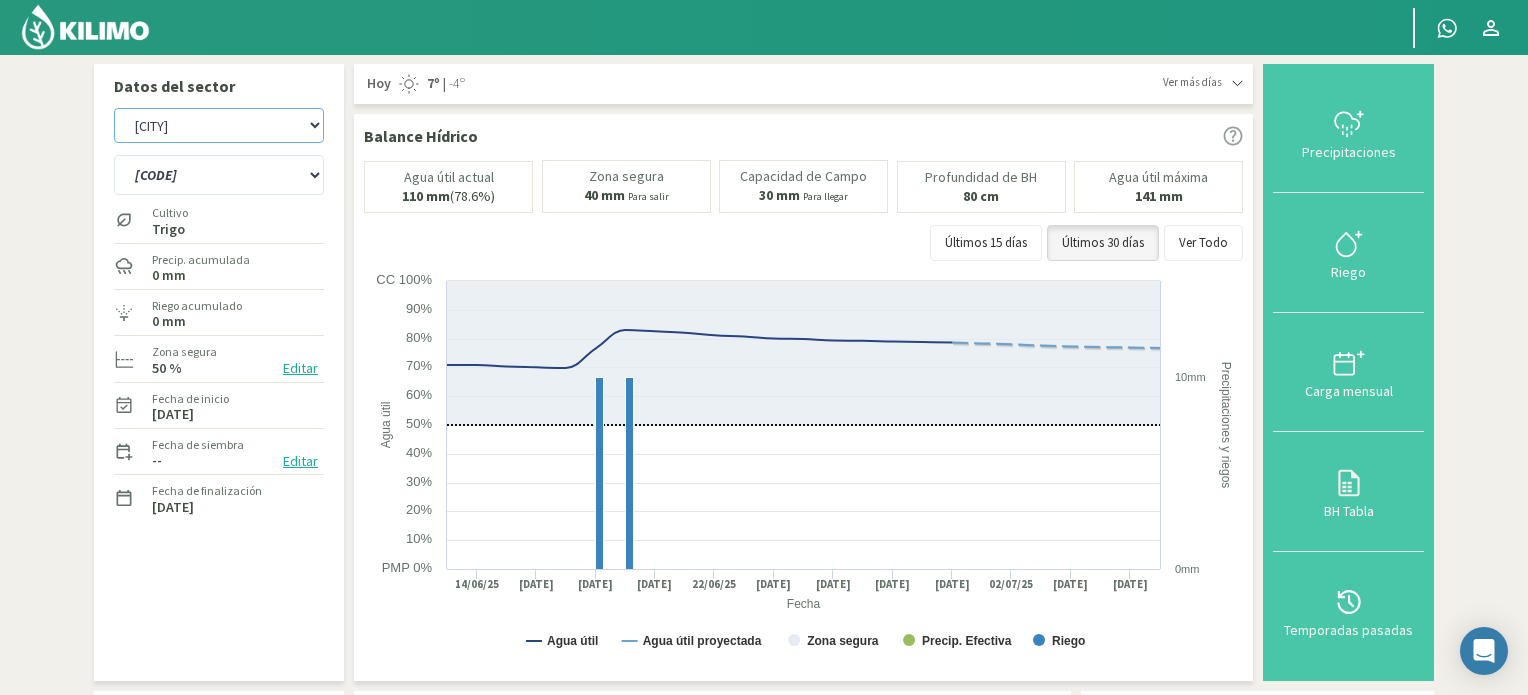 click on "[LOCATION]   [LOCATION] - [MEASUREMENT]" at bounding box center [219, 125] 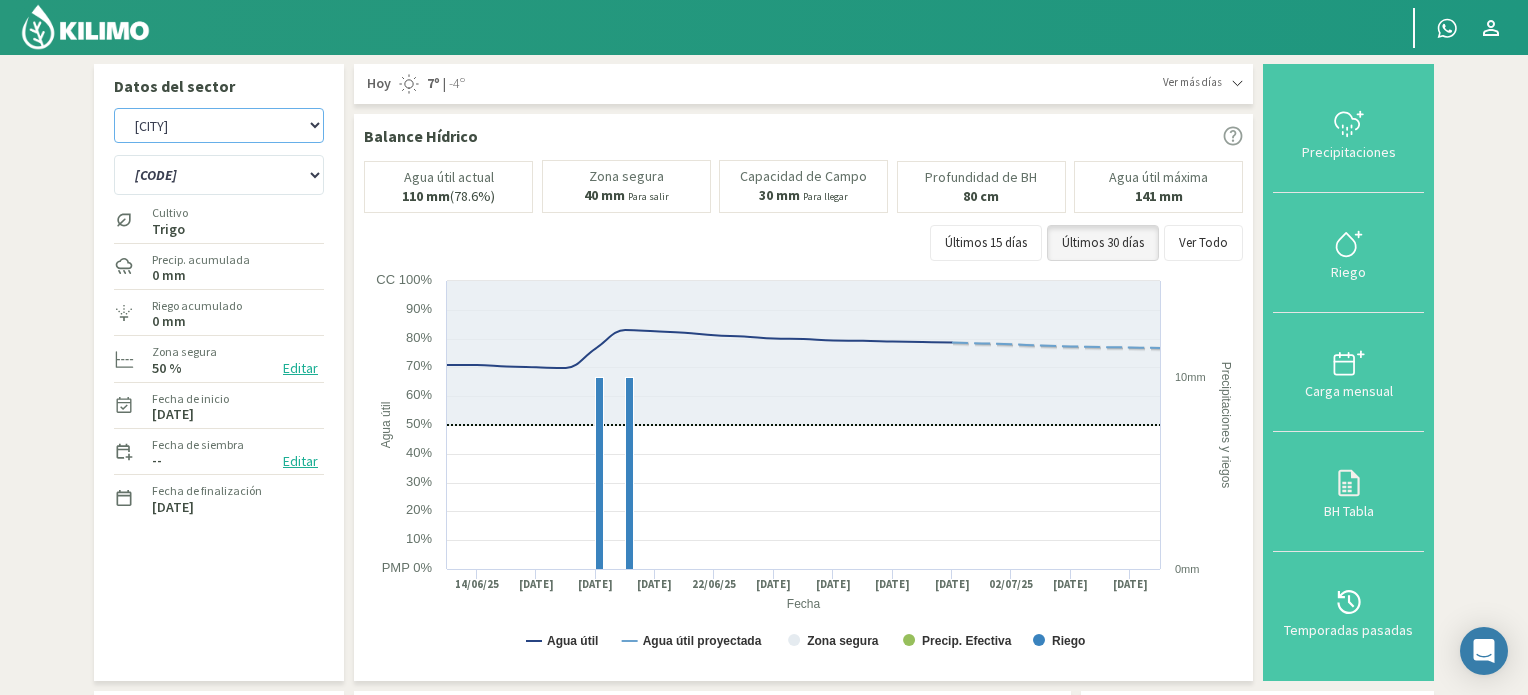 select on "5: Object" 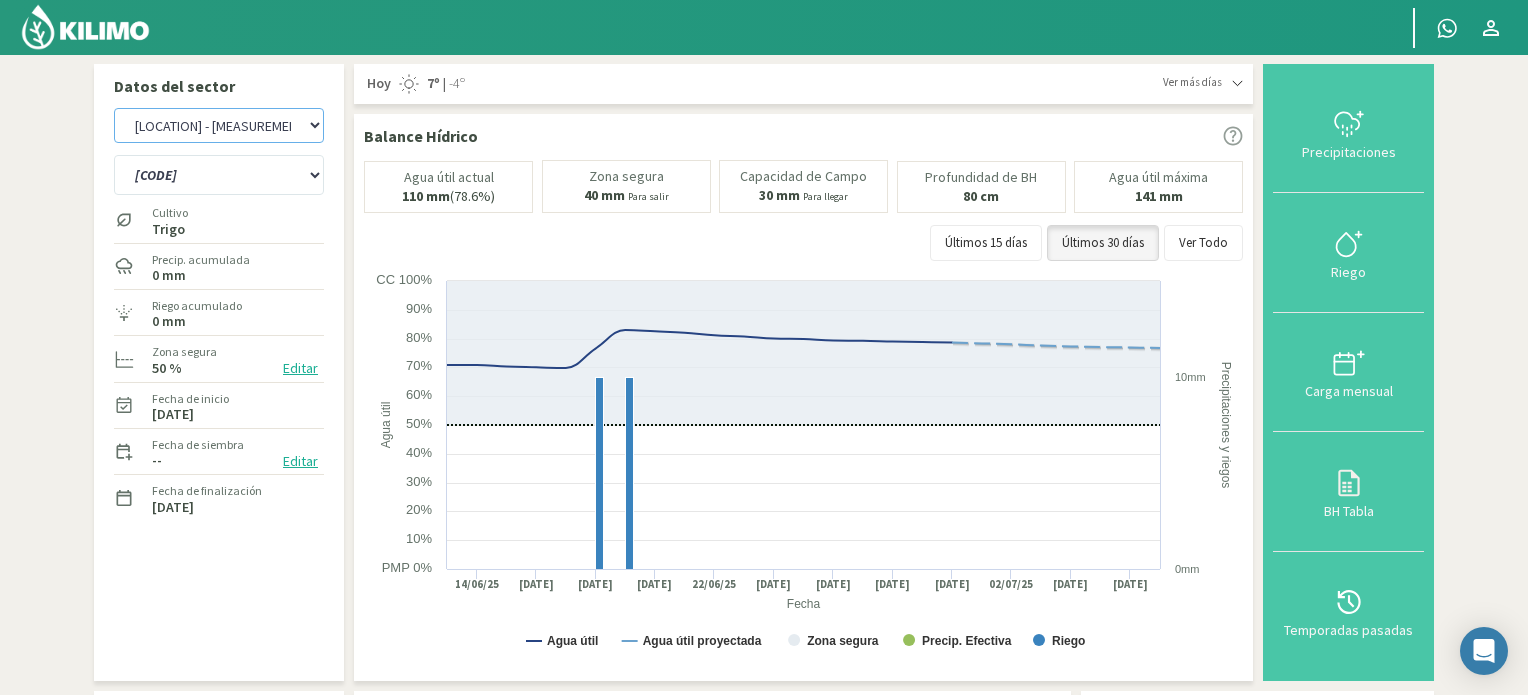 click on "[LOCATION]   [LOCATION] - [MEASUREMENT]" at bounding box center (219, 125) 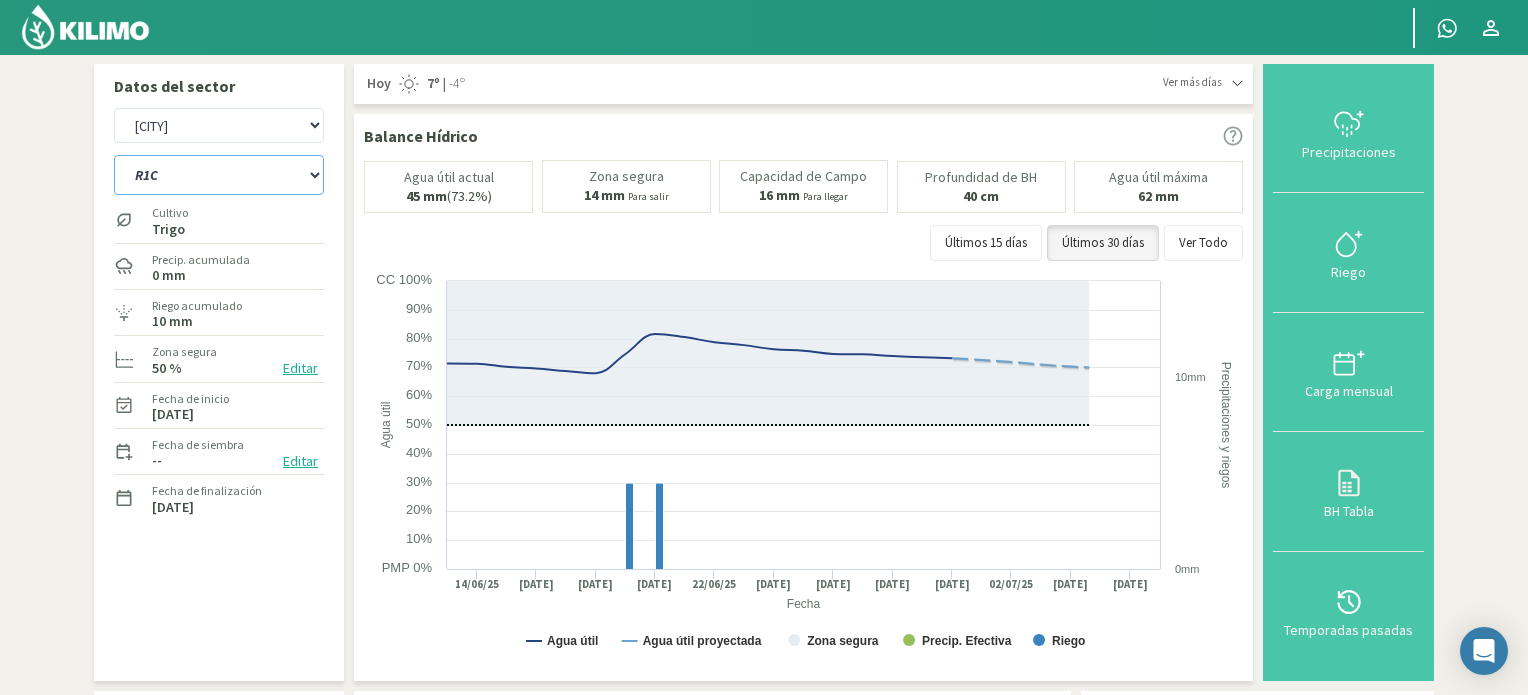click on "R1C   R2C   R4C   R5B" at bounding box center [219, 175] 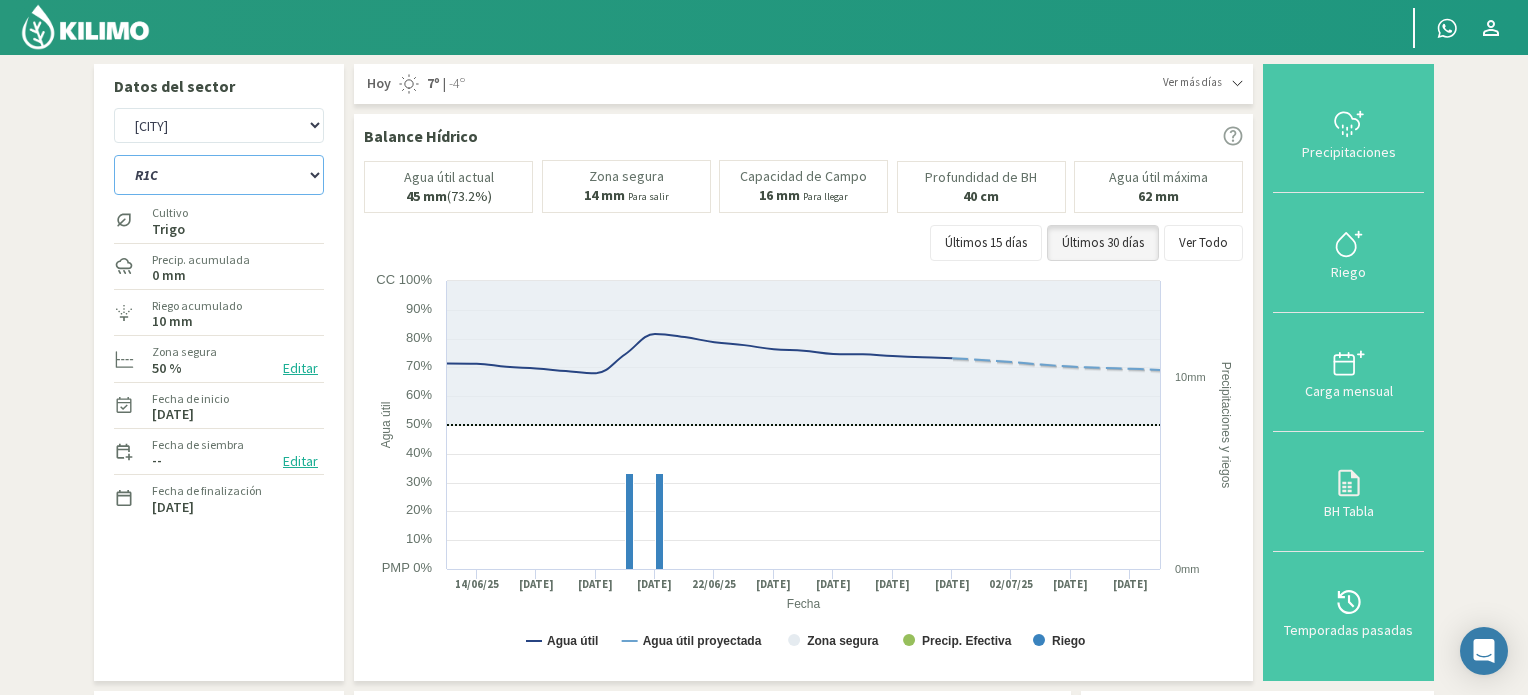 select on "14: Object" 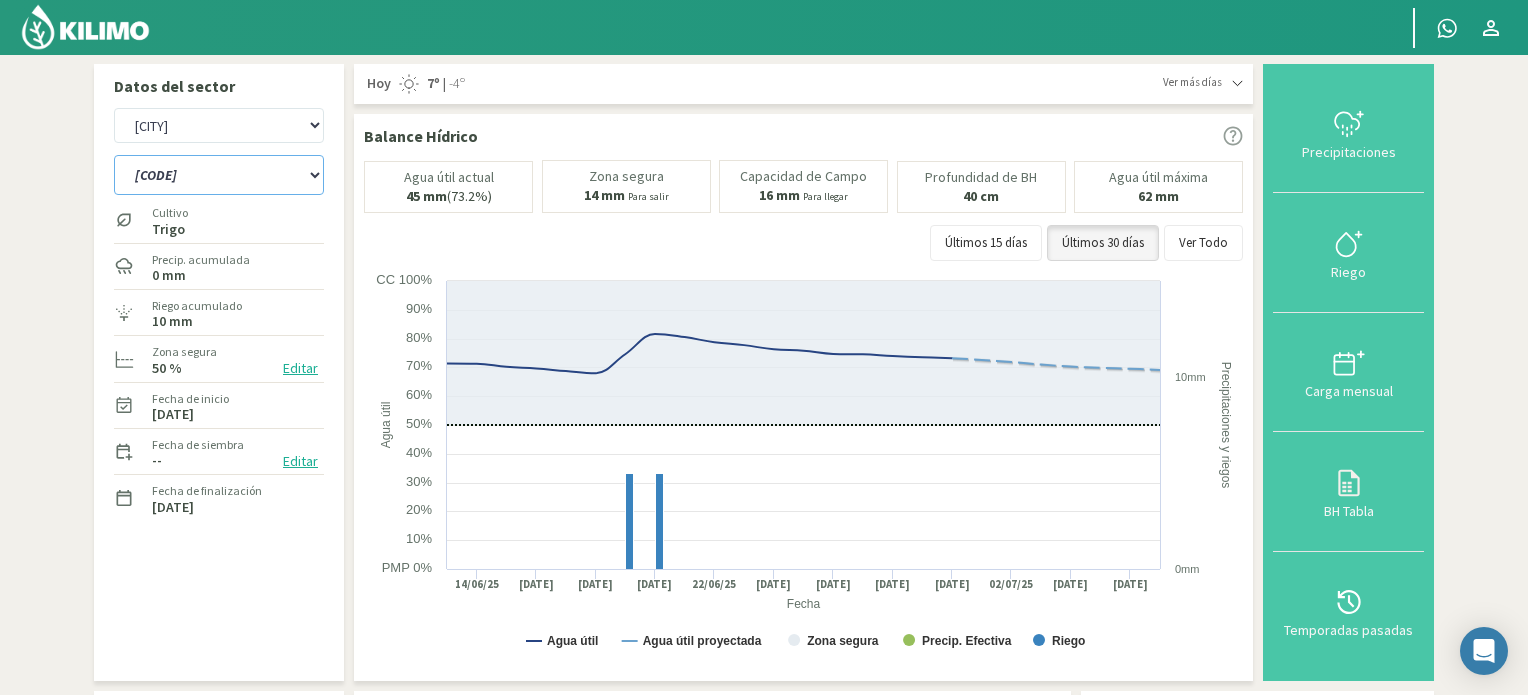 click on "R1C   R2C   R4C   R5B" at bounding box center [219, 175] 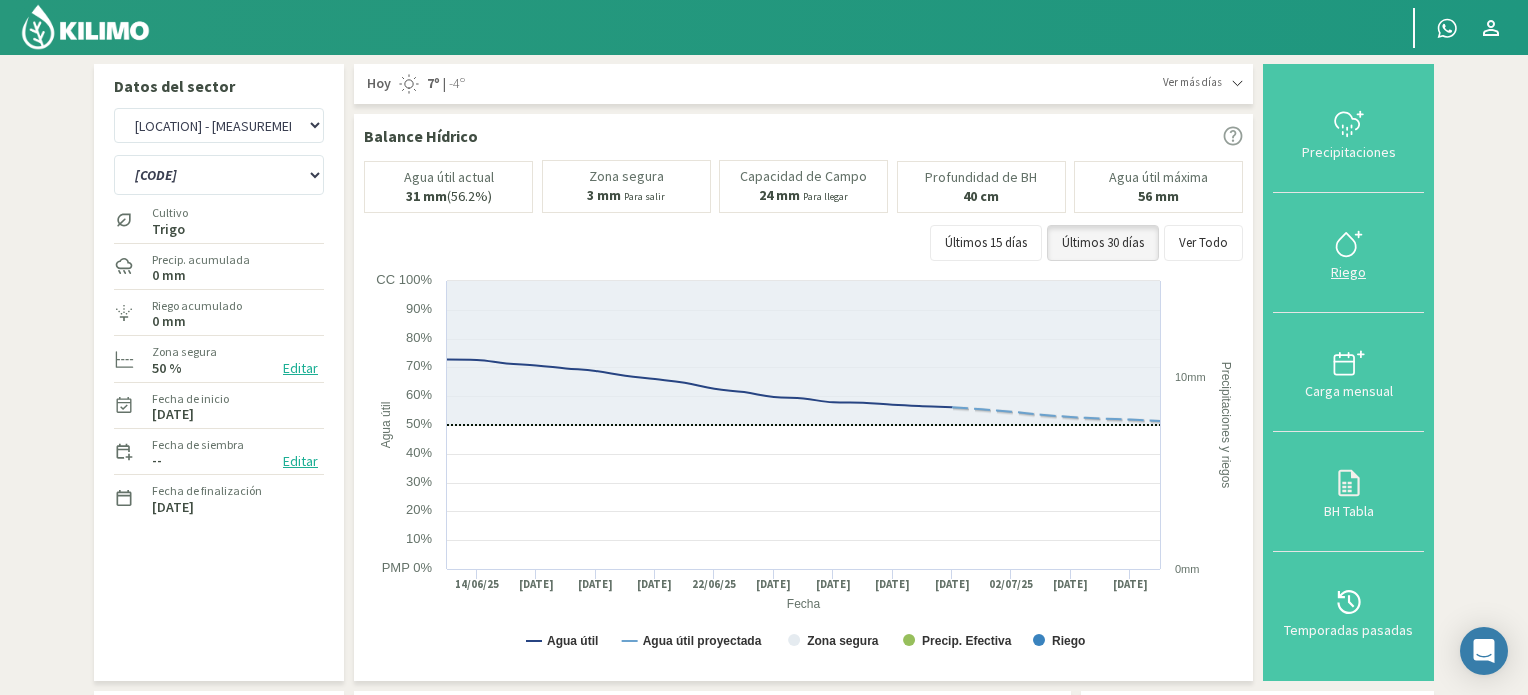 click on "Riego" at bounding box center [1348, 272] 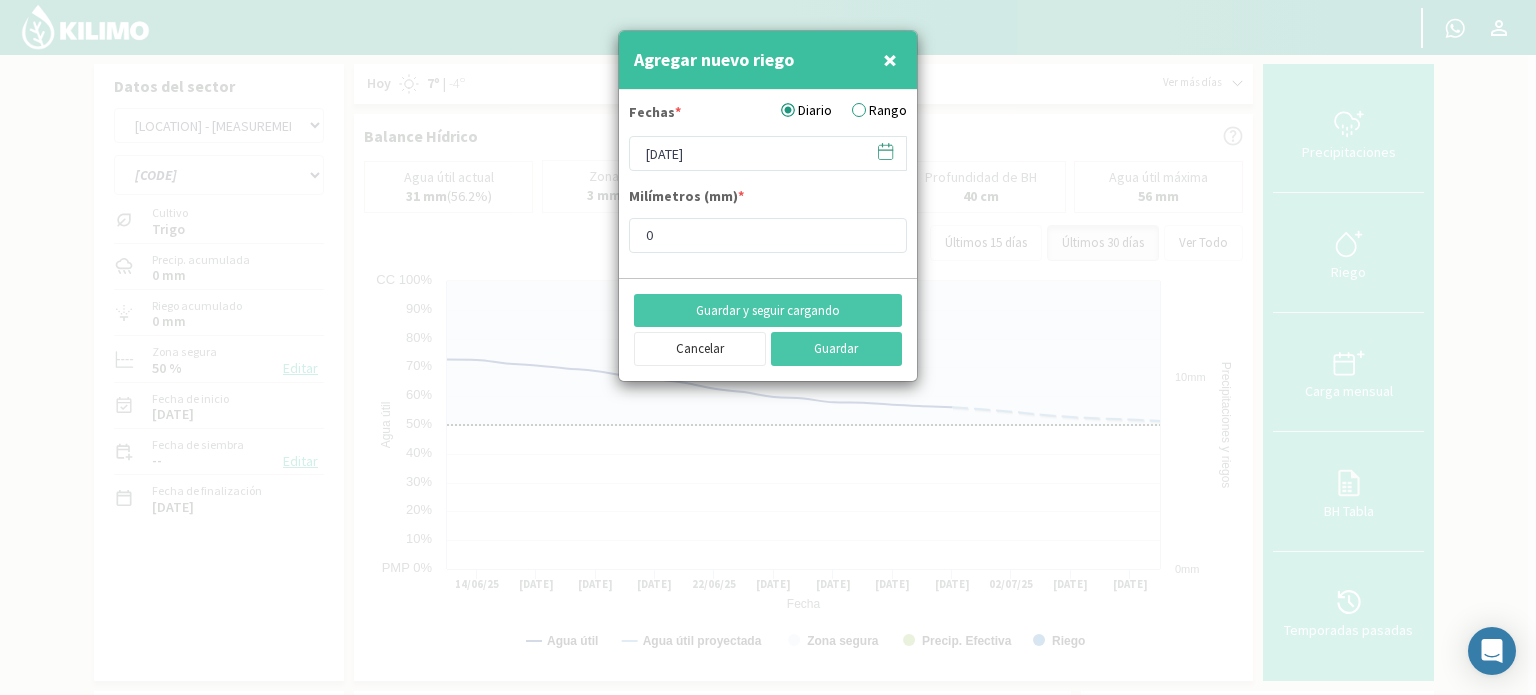 click at bounding box center (885, 151) 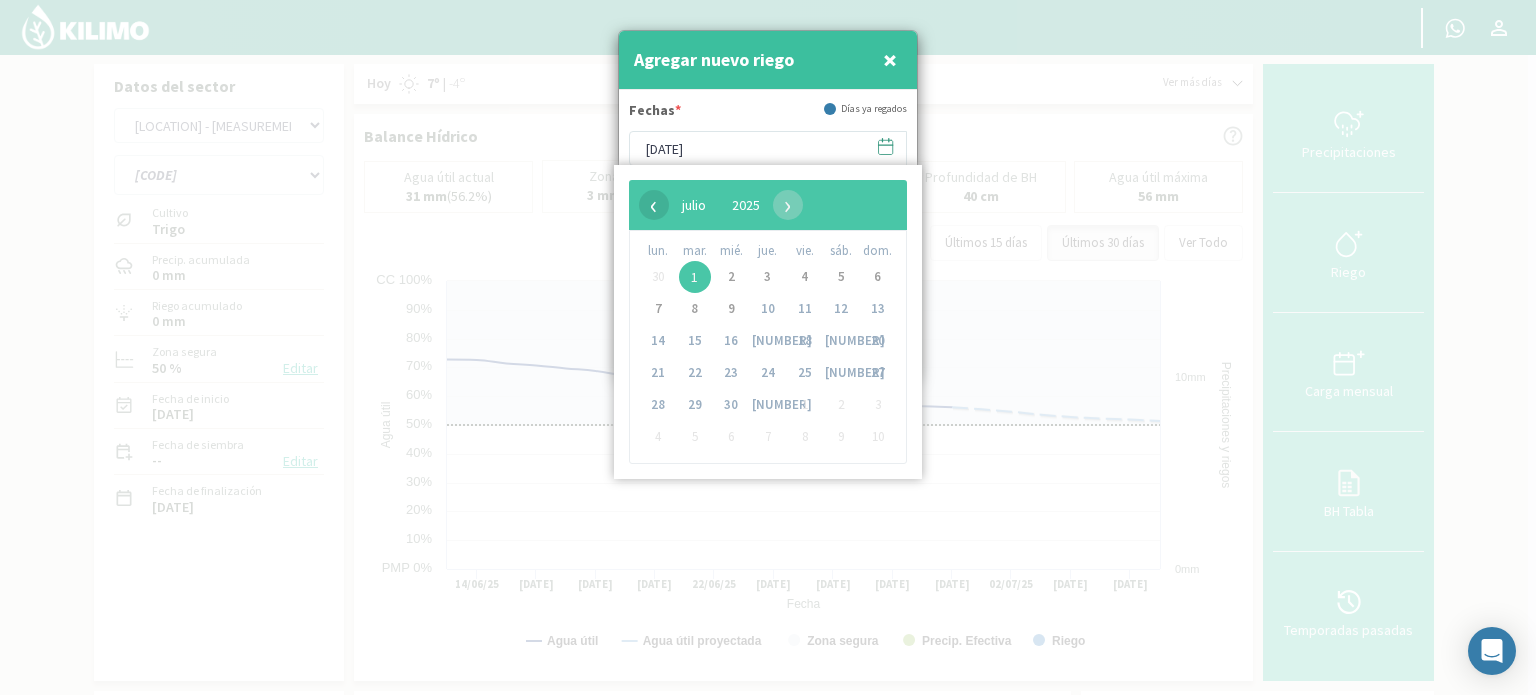 click on "‹" at bounding box center (654, 205) 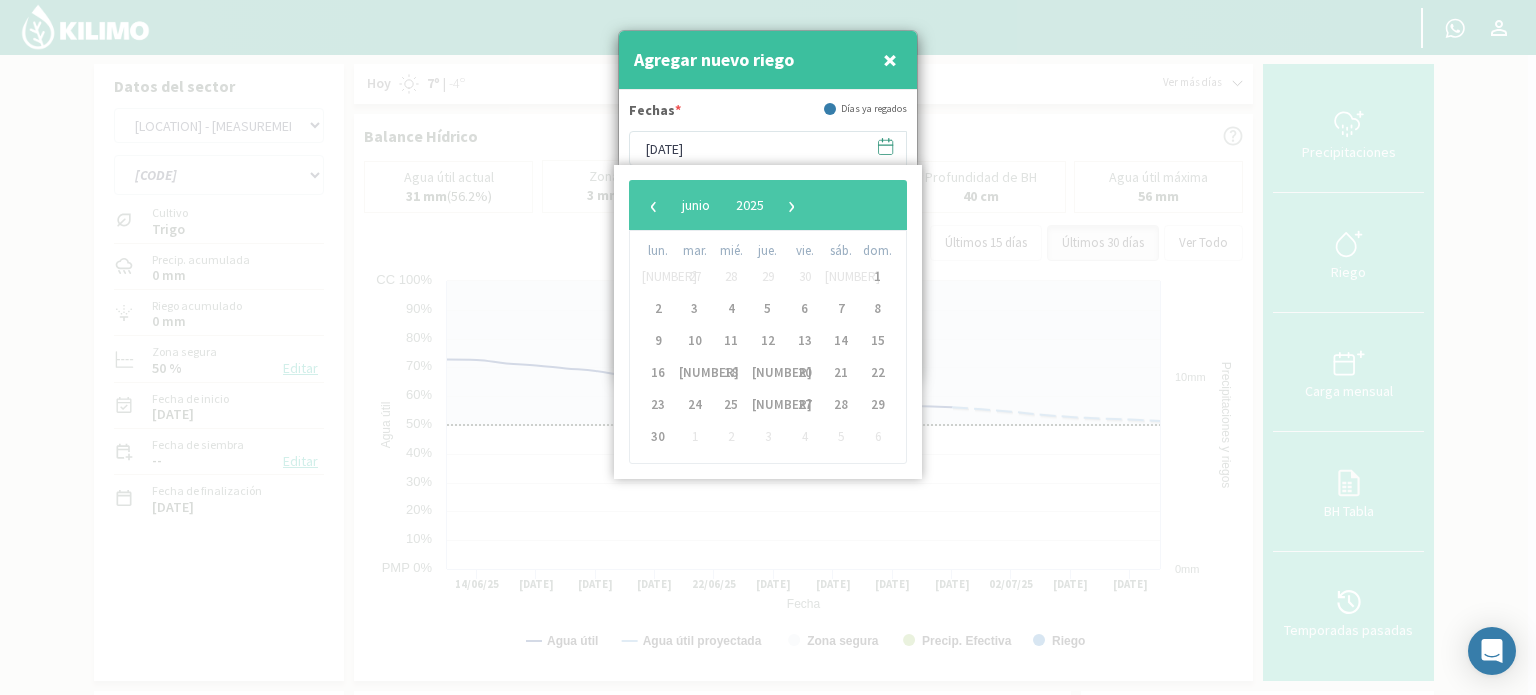 click on "×" at bounding box center (890, 59) 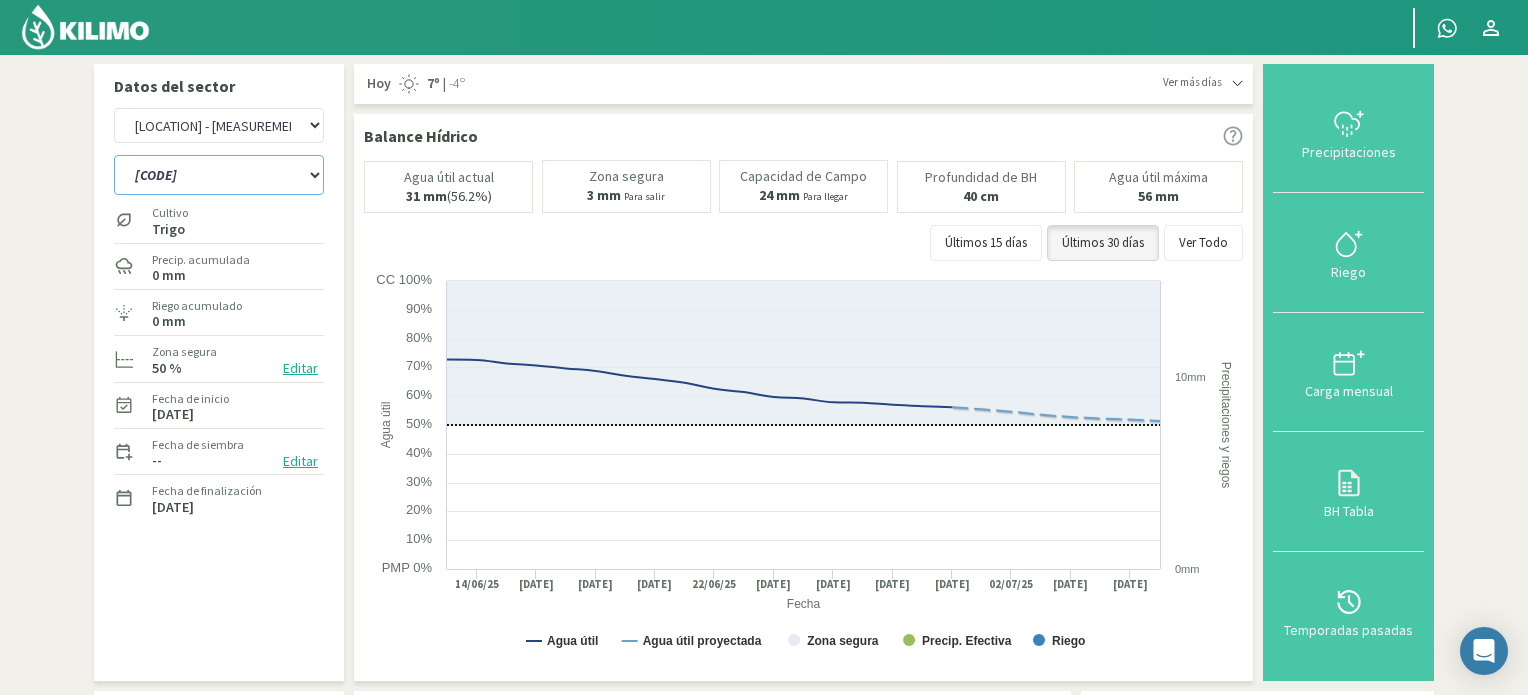 click on "R1C   R2C   R4C   R5B" at bounding box center [219, 175] 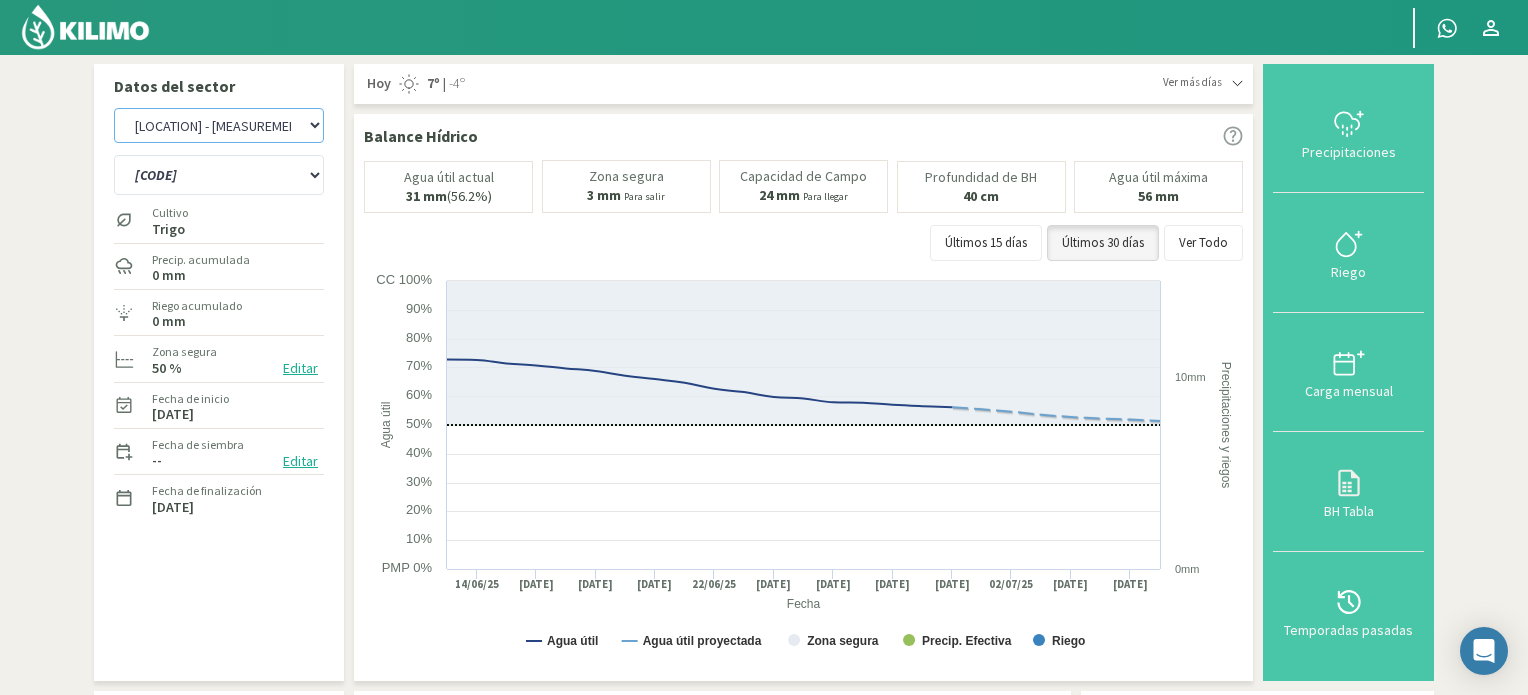 click on "[LOCATION]   [LOCATION] - [MEASUREMENT]" at bounding box center [219, 125] 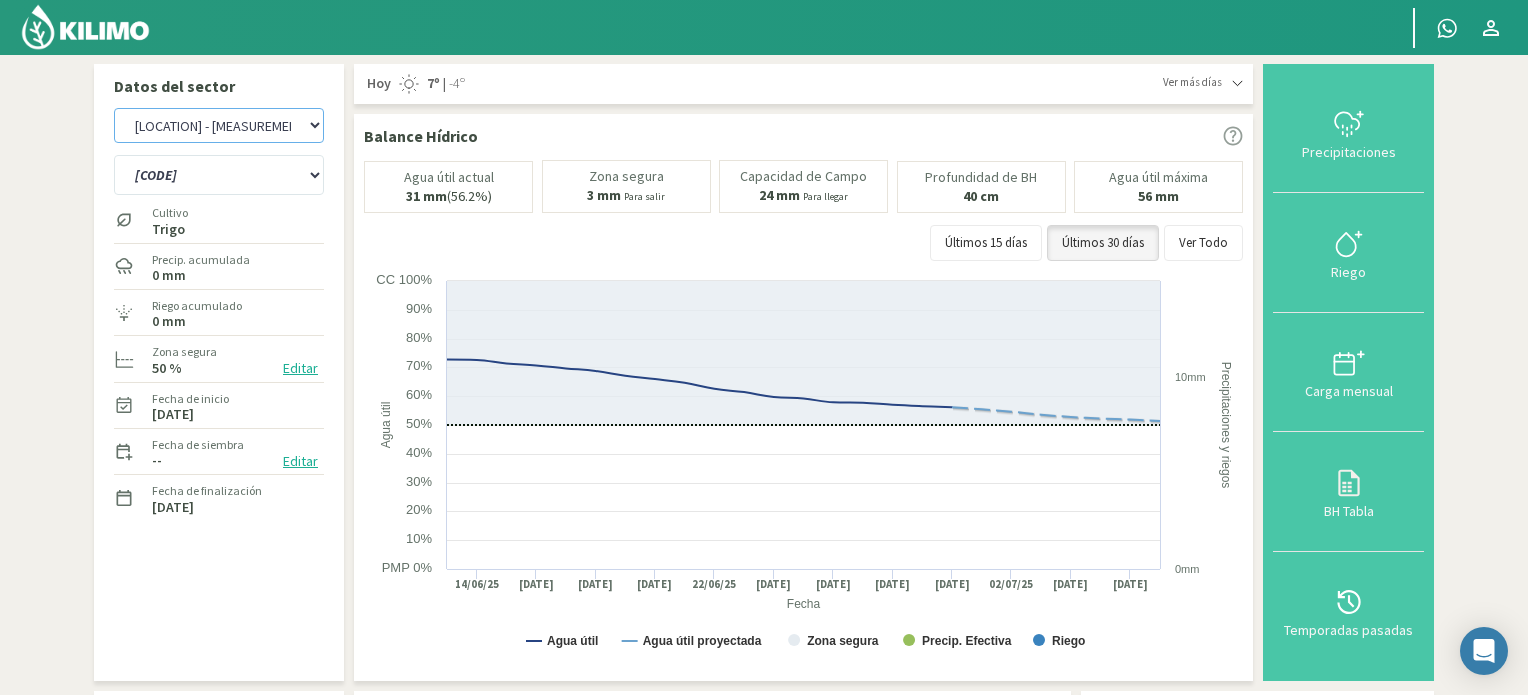 select on "[NUMBER]: Object" 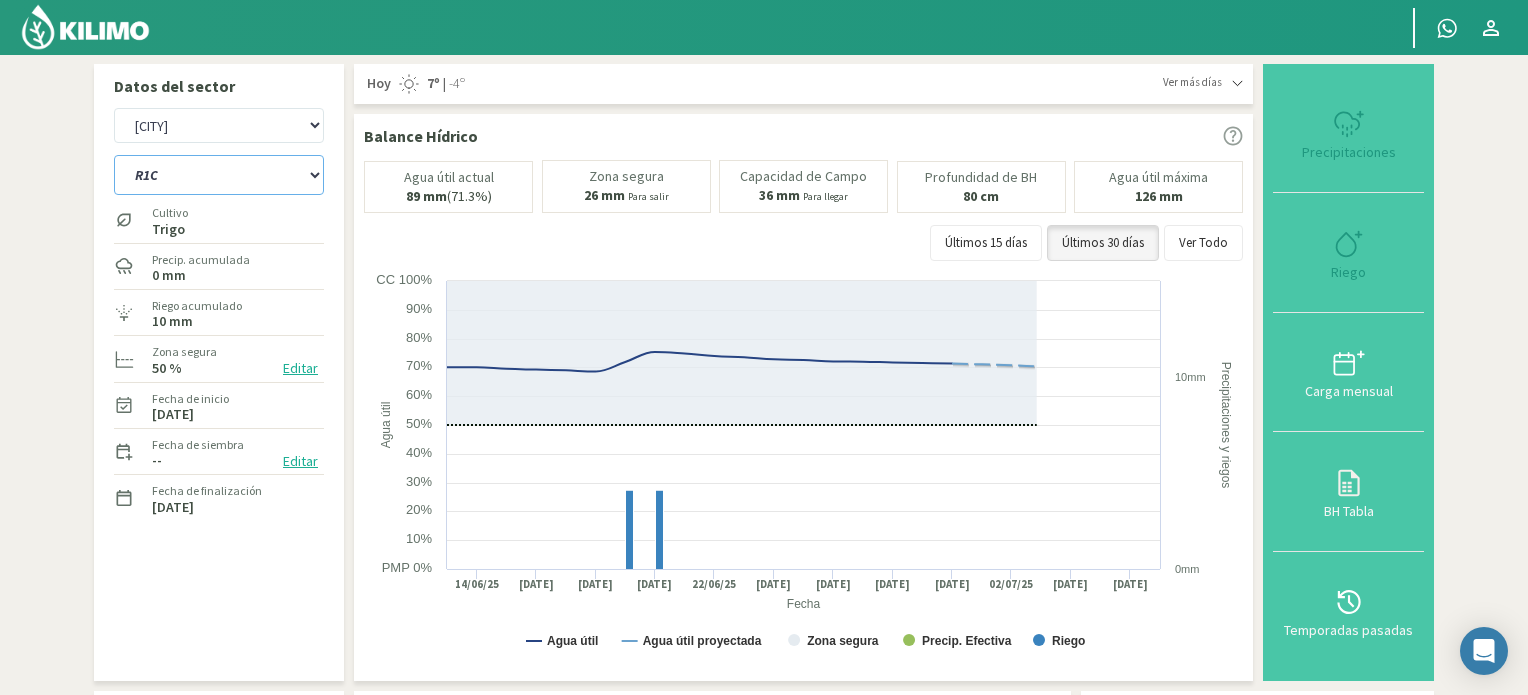 click on "R1C   R2C   R4C   R5B" at bounding box center (219, 175) 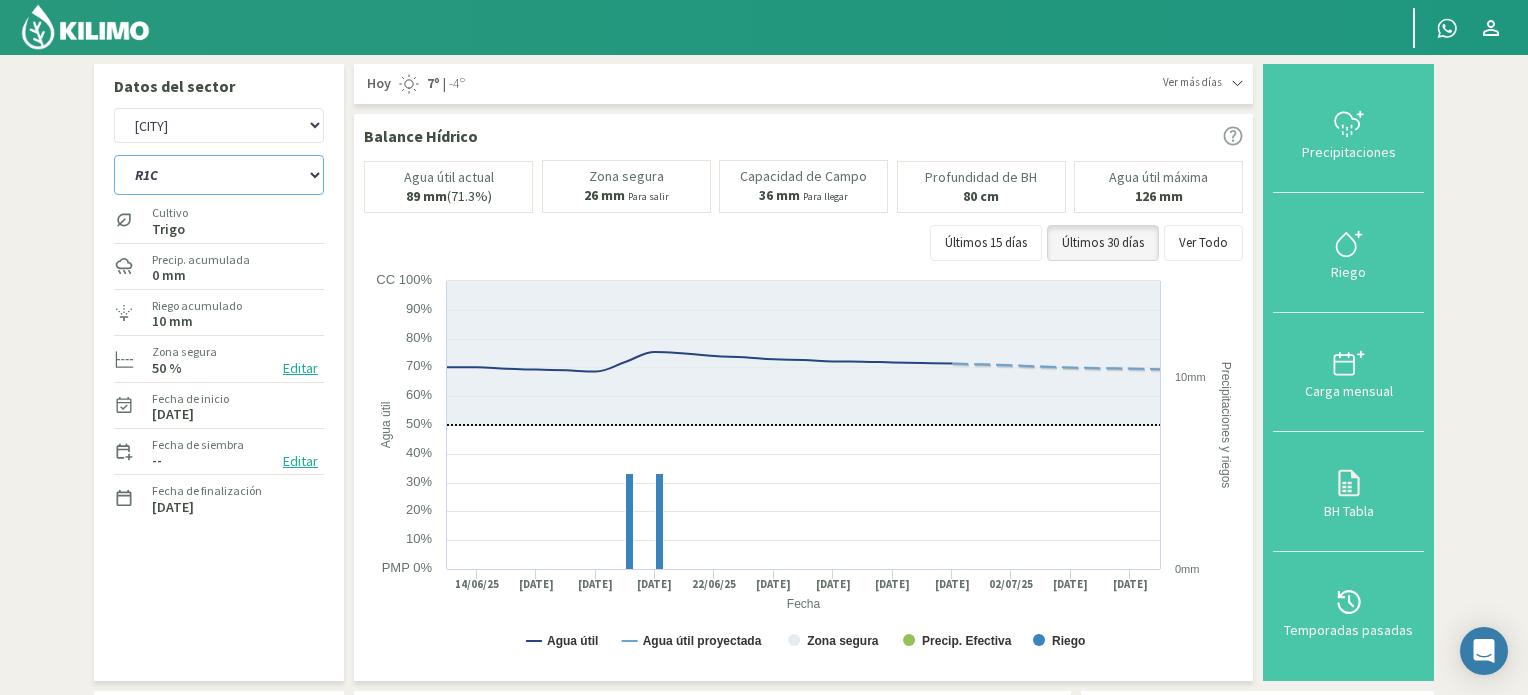 select on "22: Object" 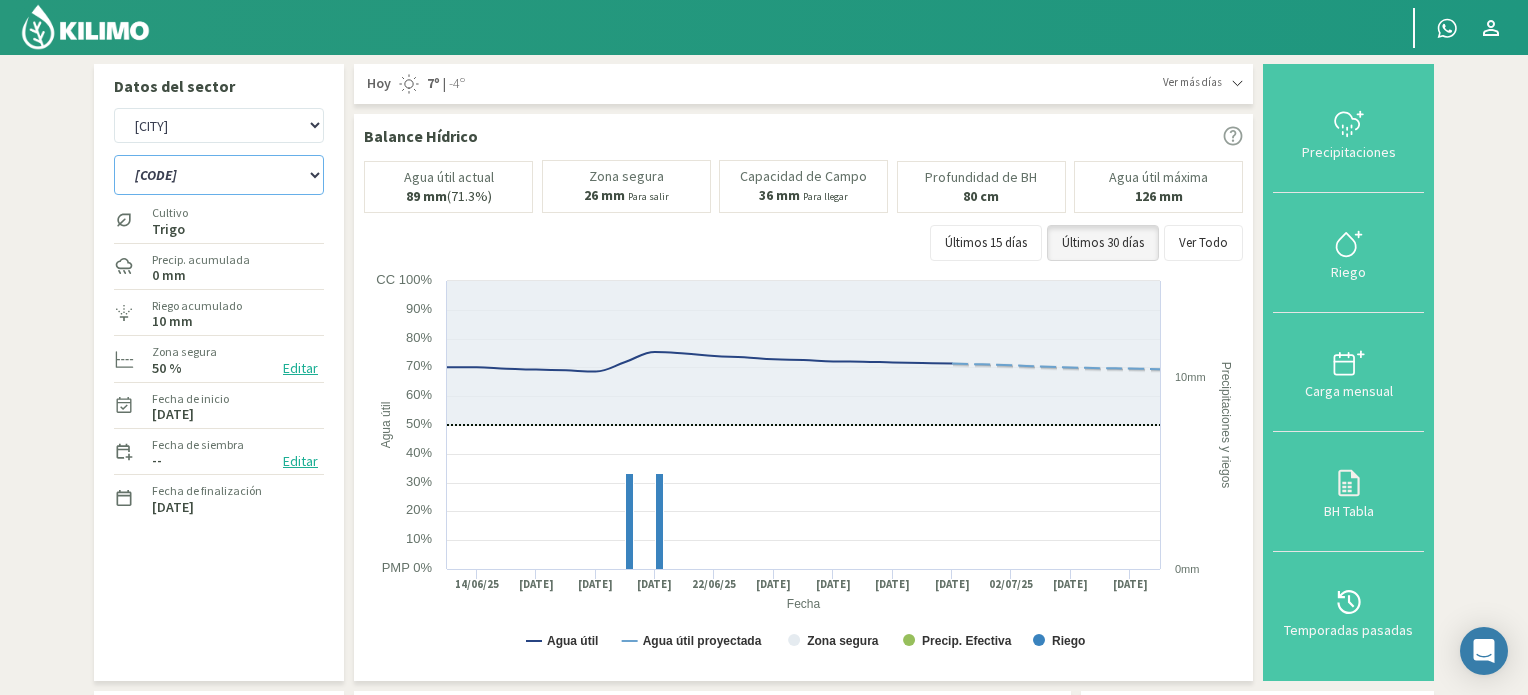 click on "R1C   R2C   R4C   R5B" at bounding box center [219, 175] 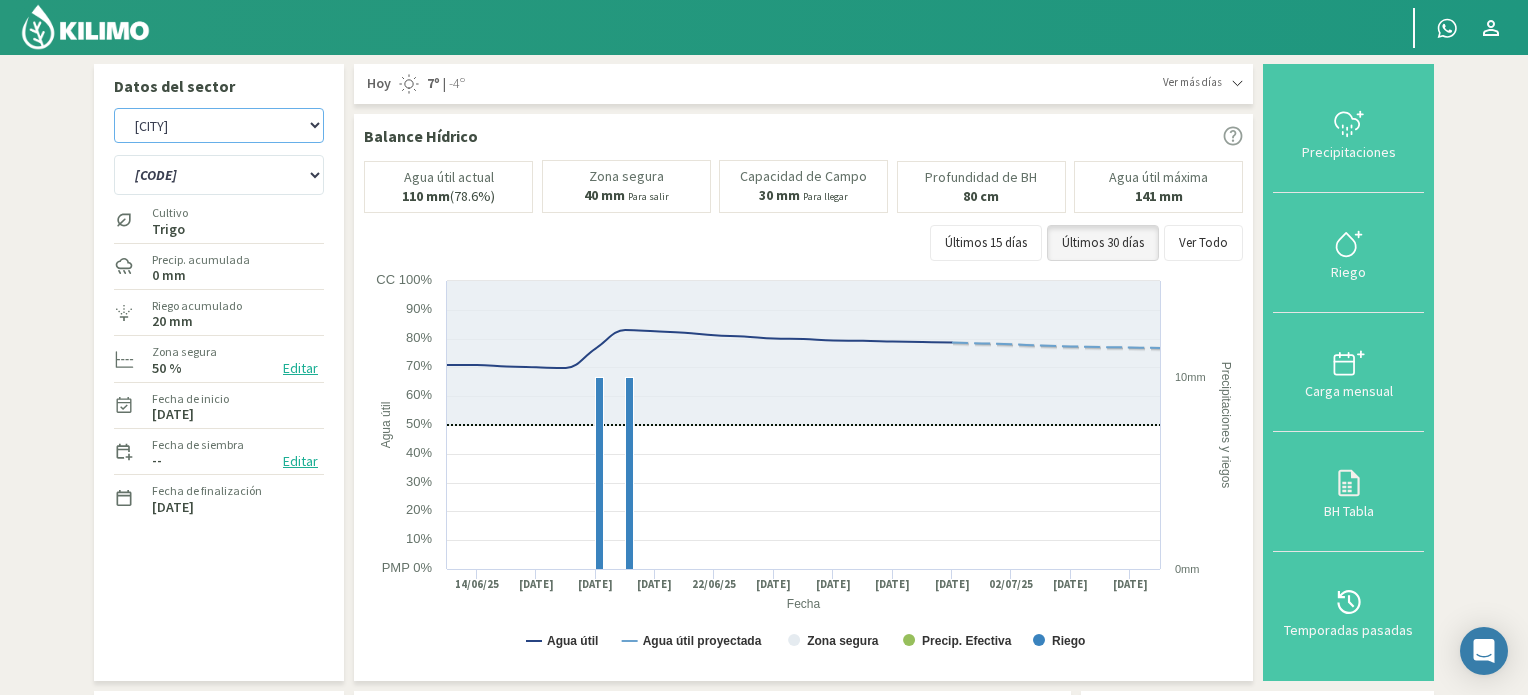 click on "[LOCATION]   [LOCATION] - [MEASUREMENT]" at bounding box center (219, 125) 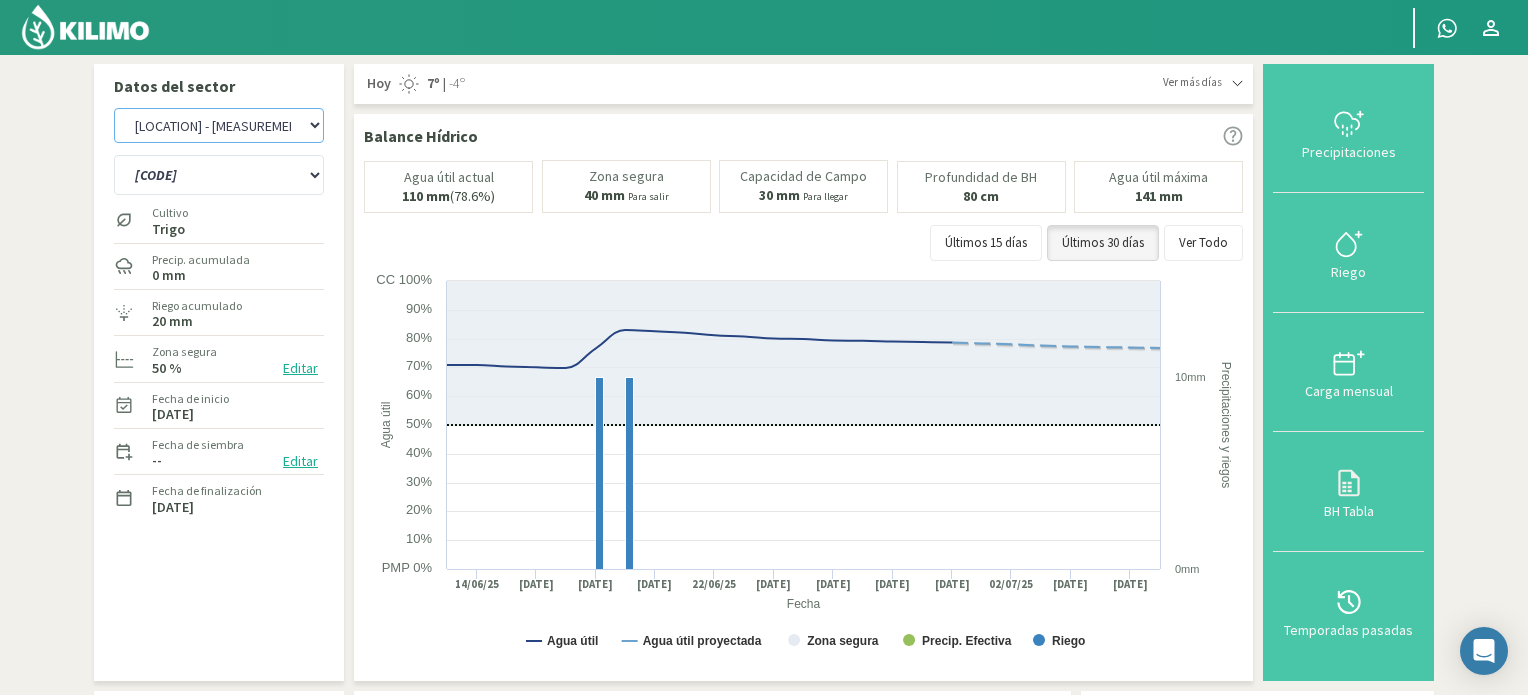 click on "[LOCATION]   [LOCATION] - [MEASUREMENT]" at bounding box center (219, 125) 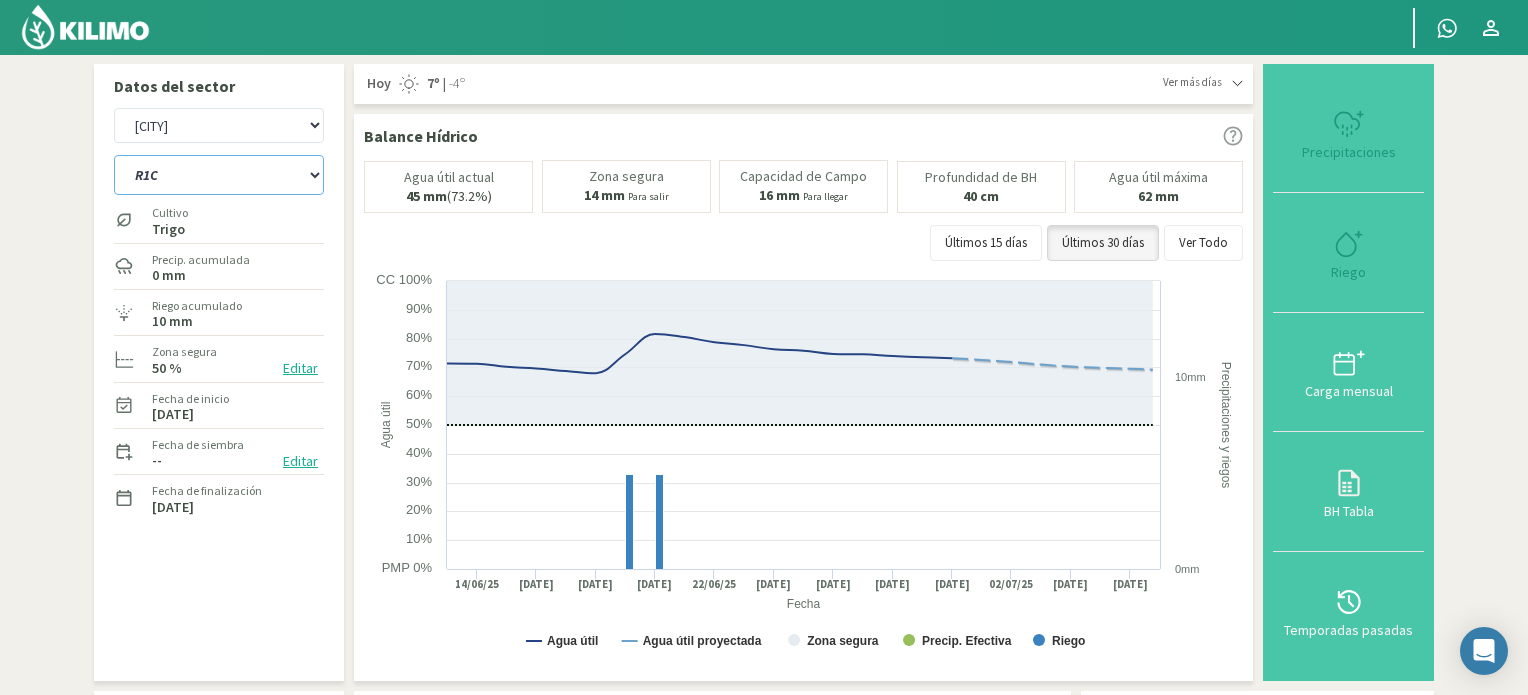 click on "R1C   R2C   R4C   R5B" at bounding box center [219, 175] 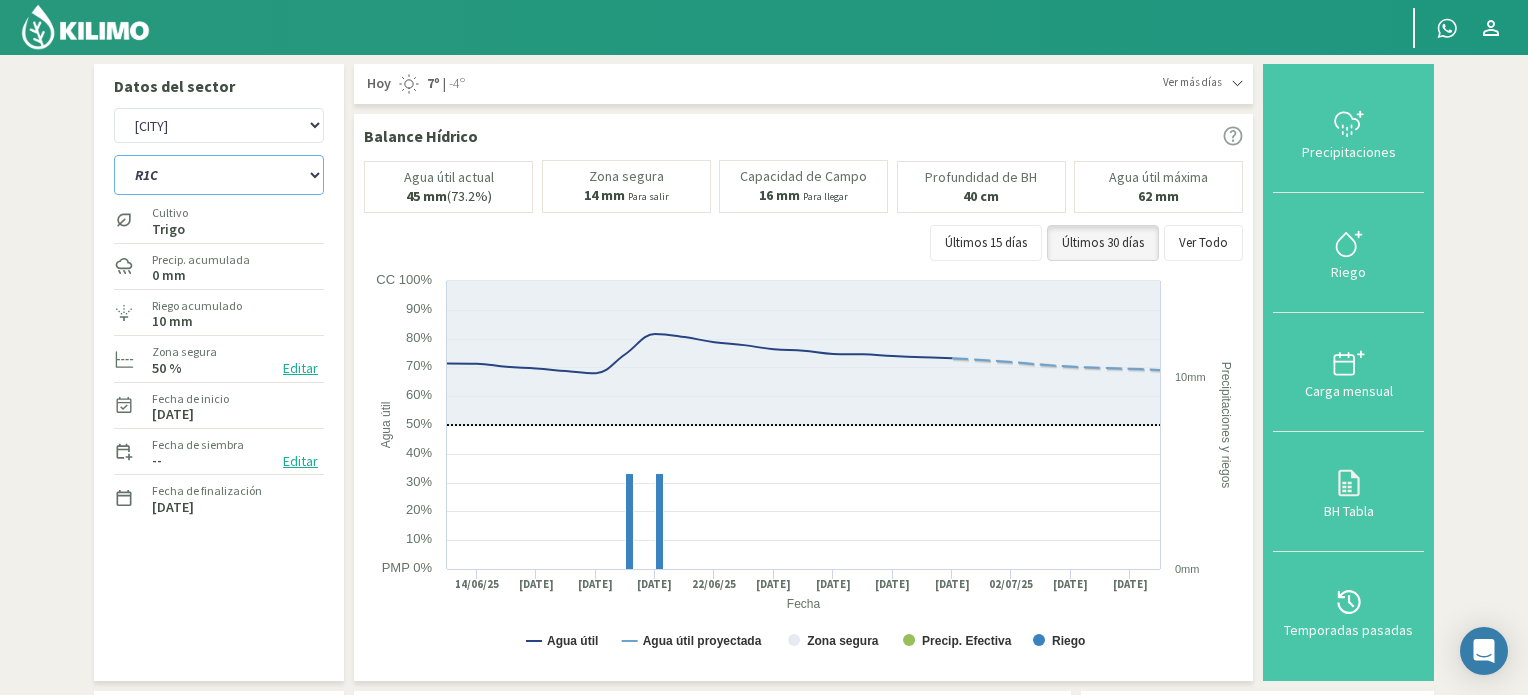 select on "30: Object" 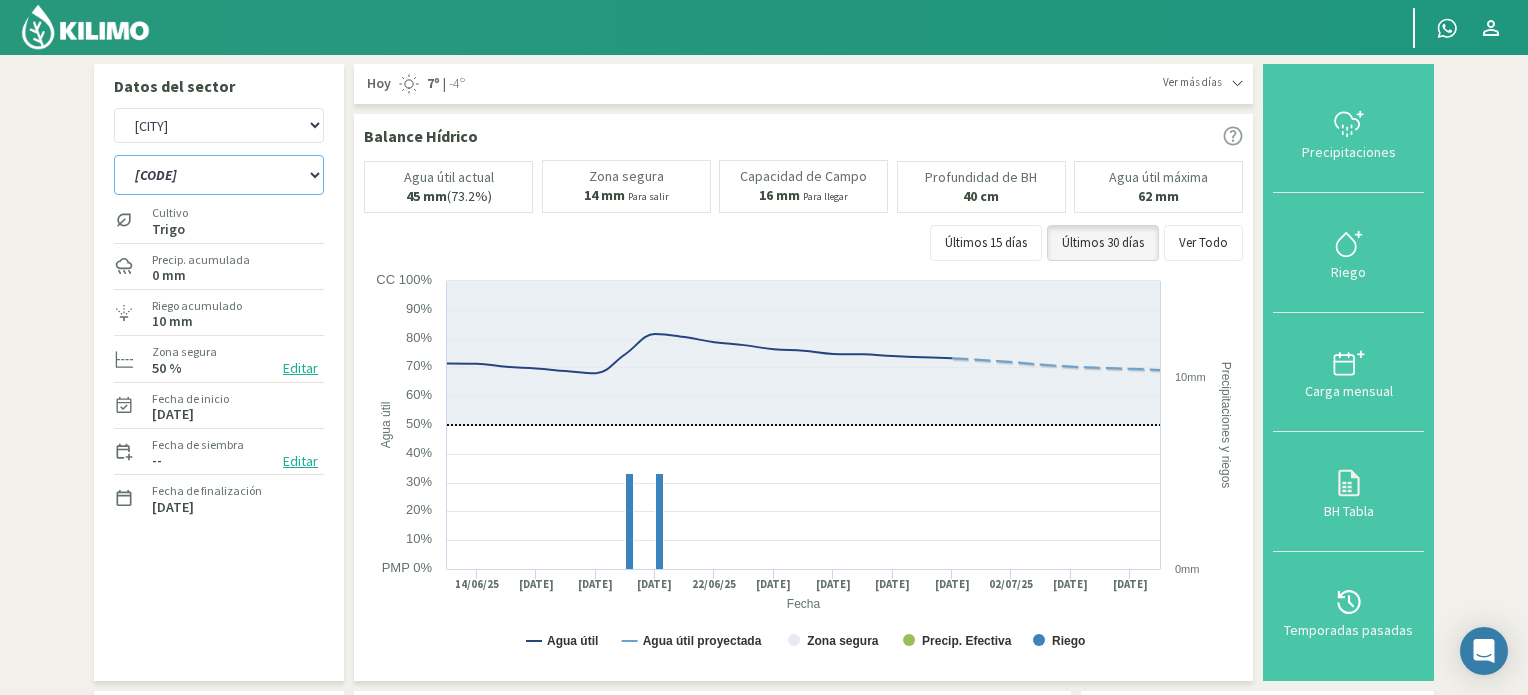 click on "R1C   R2C   R4C   R5B" at bounding box center (219, 175) 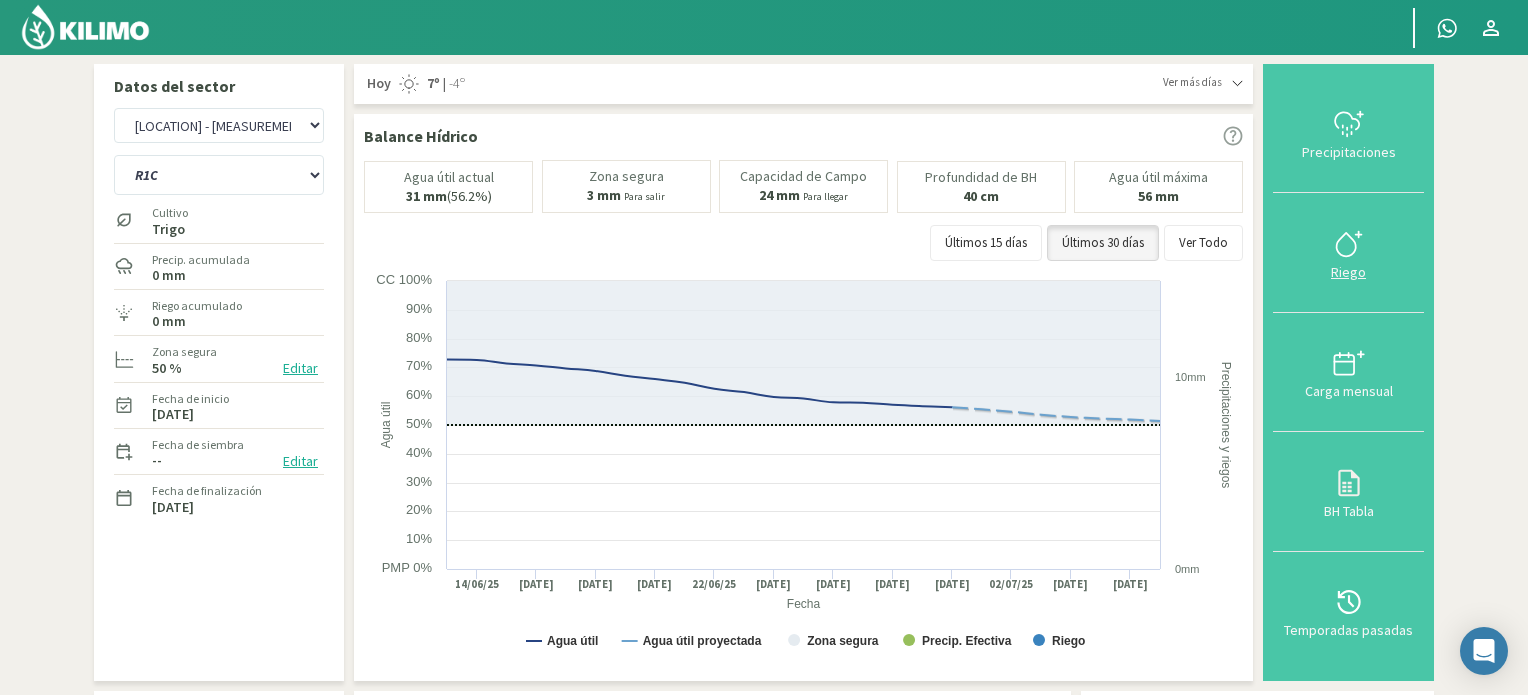 click at bounding box center (1349, 255) 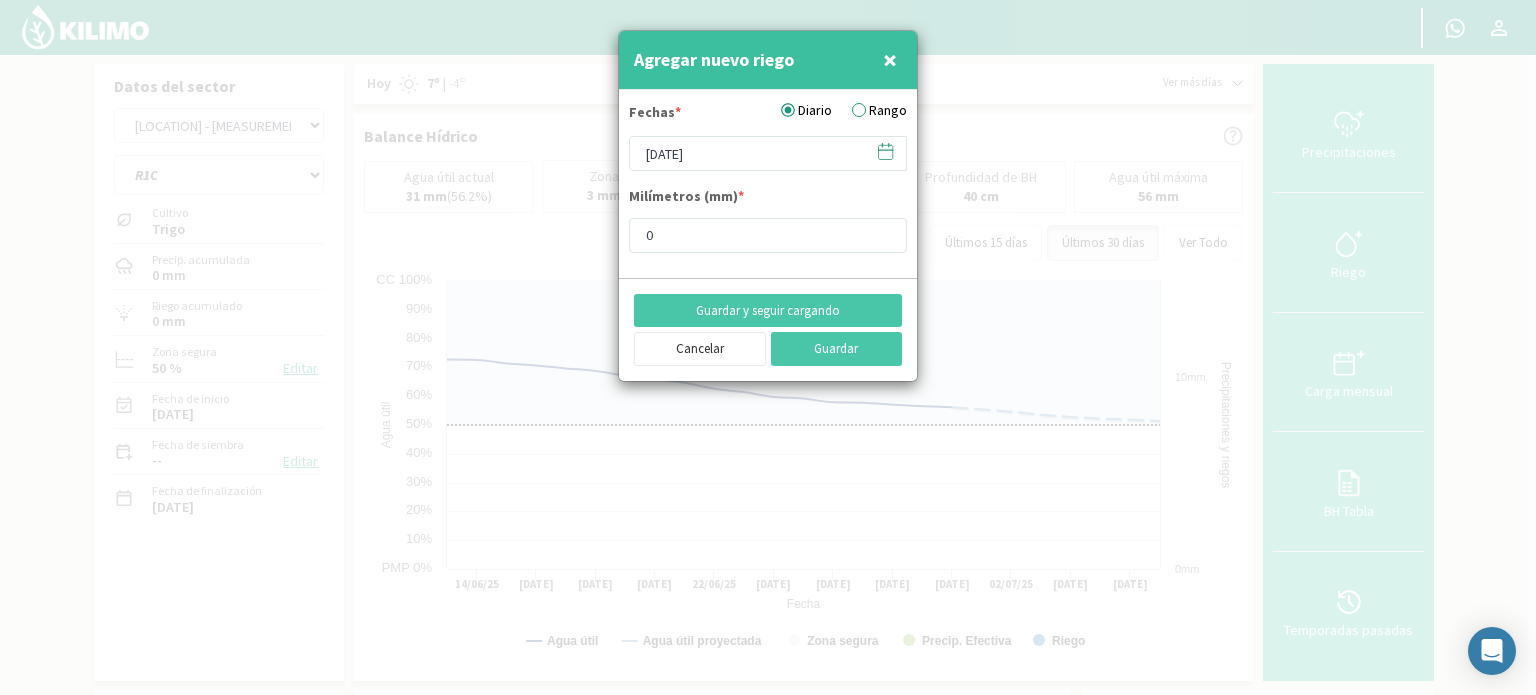 click at bounding box center (886, 152) 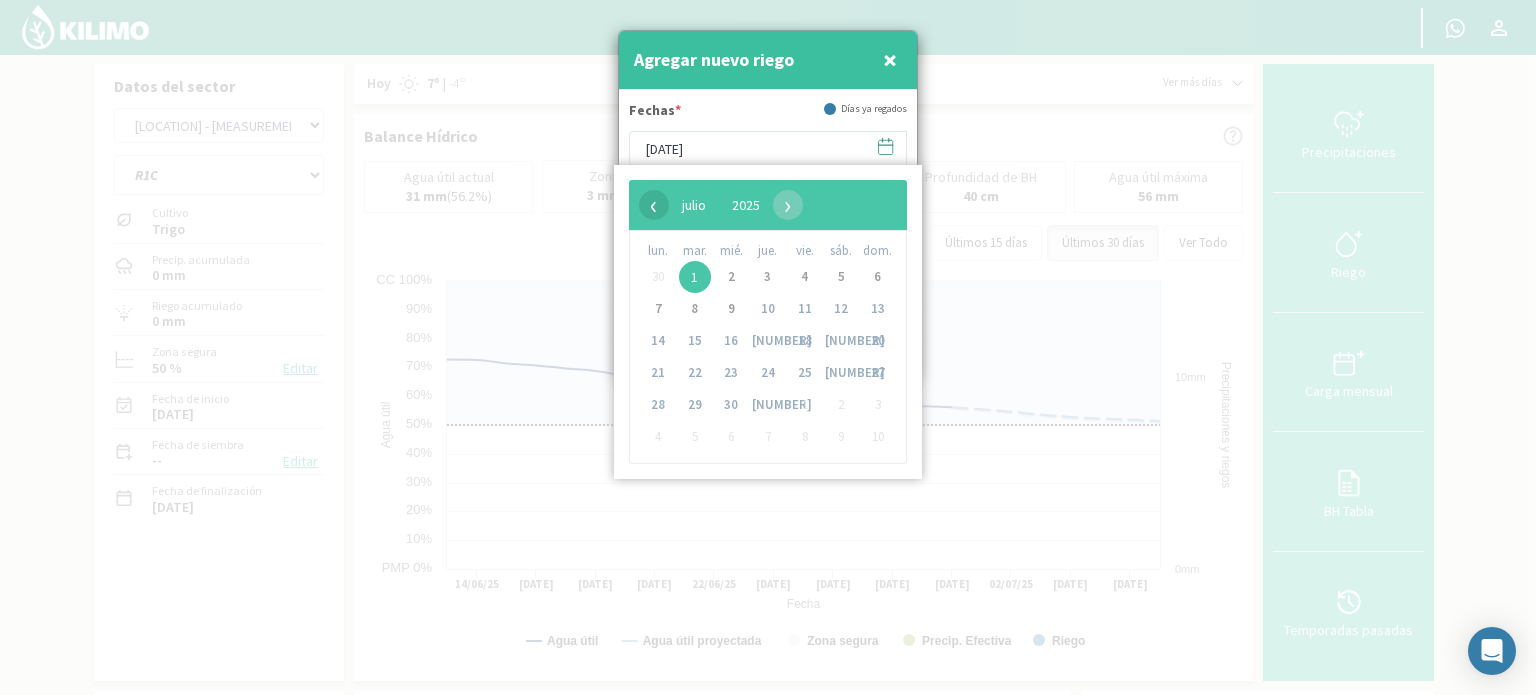 click on "‹" at bounding box center [654, 205] 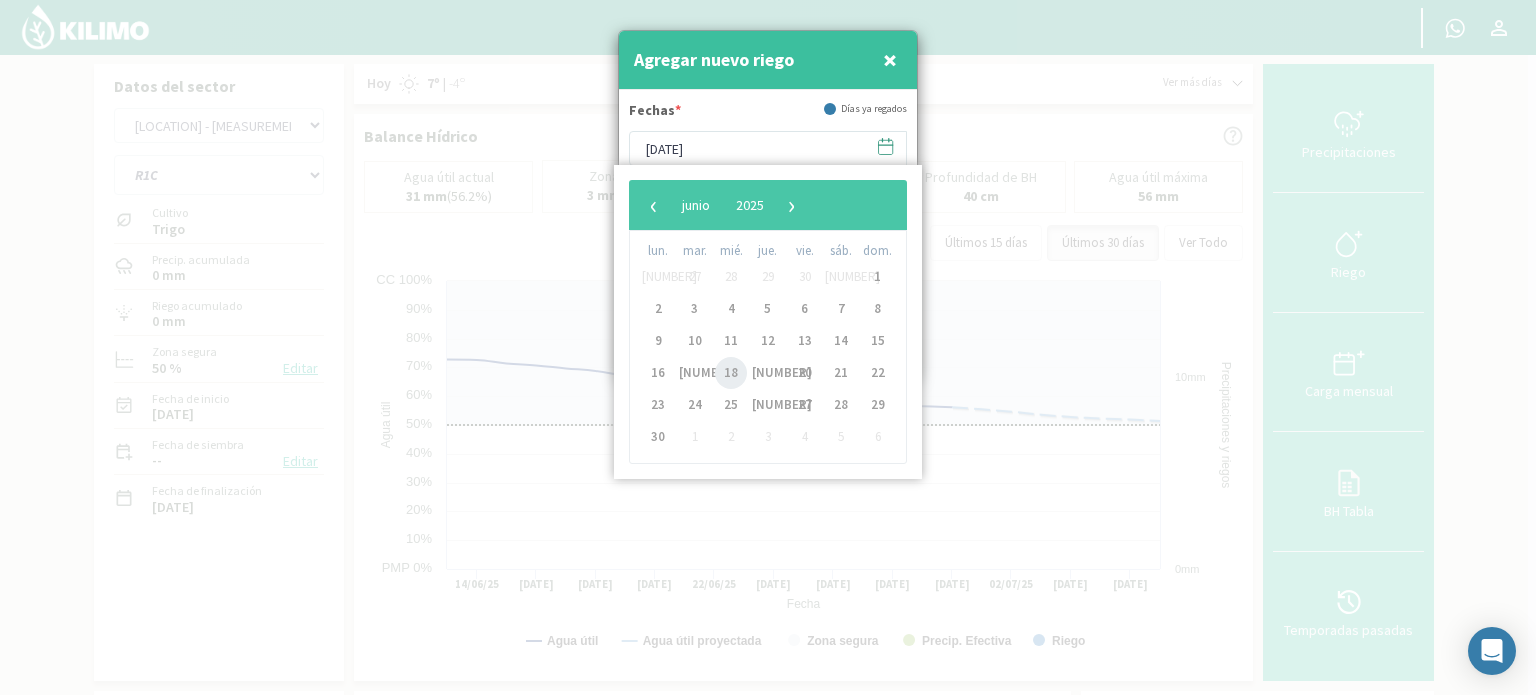 click on "18" at bounding box center (731, 373) 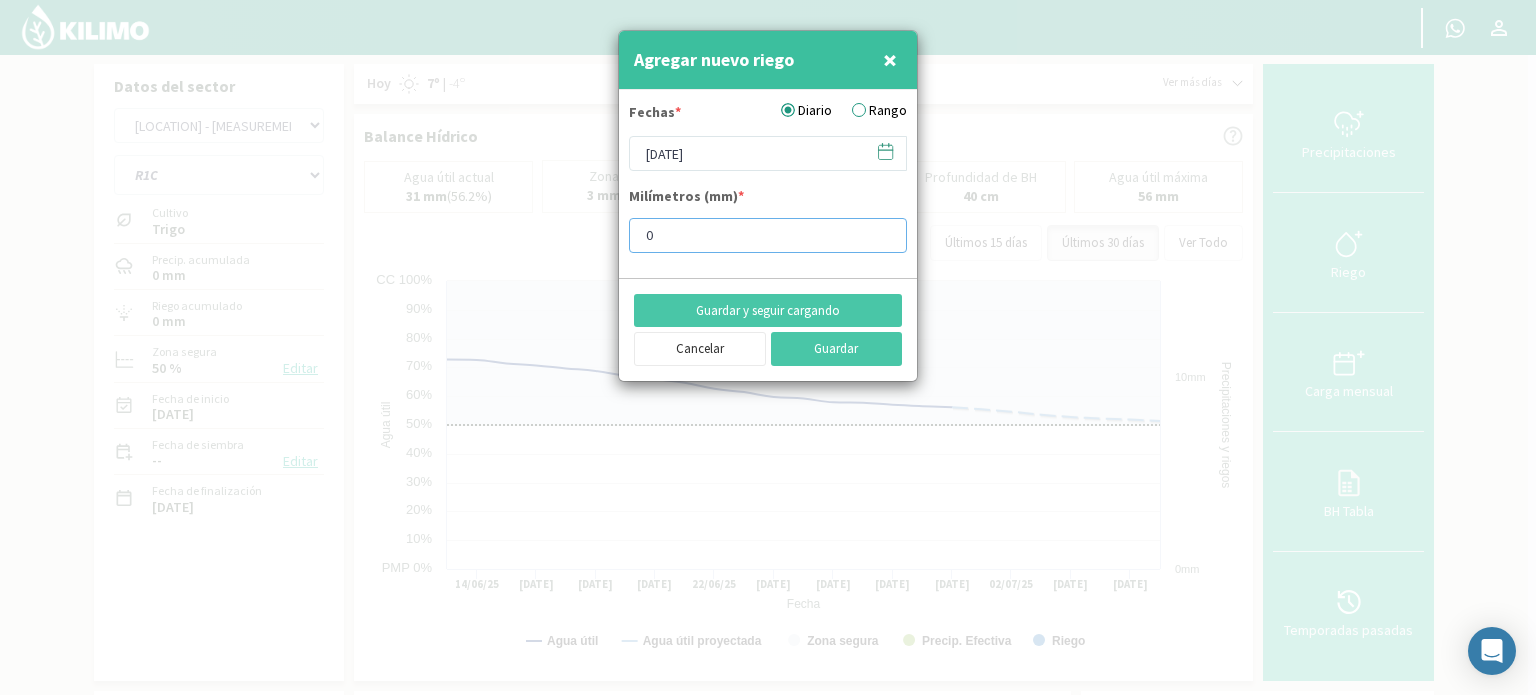 click on "0" at bounding box center (768, 235) 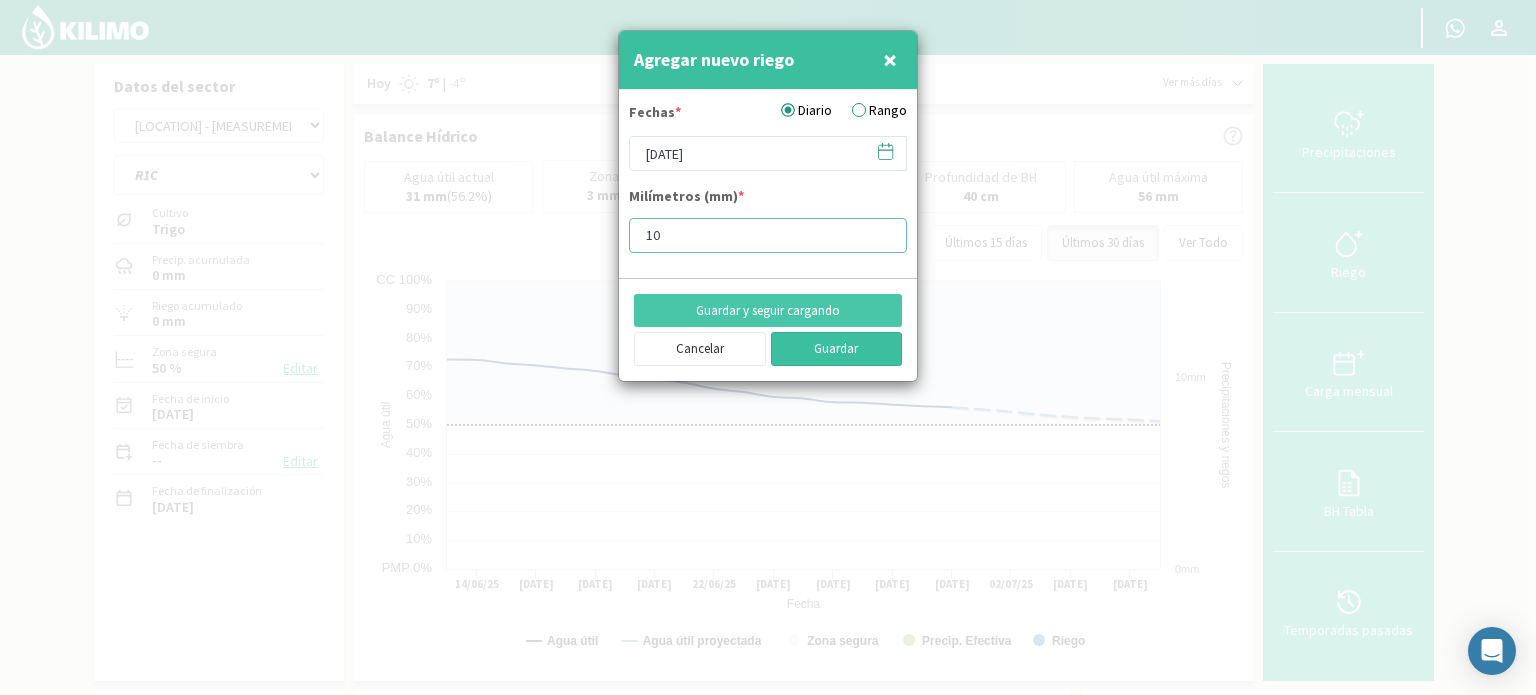 type on "10" 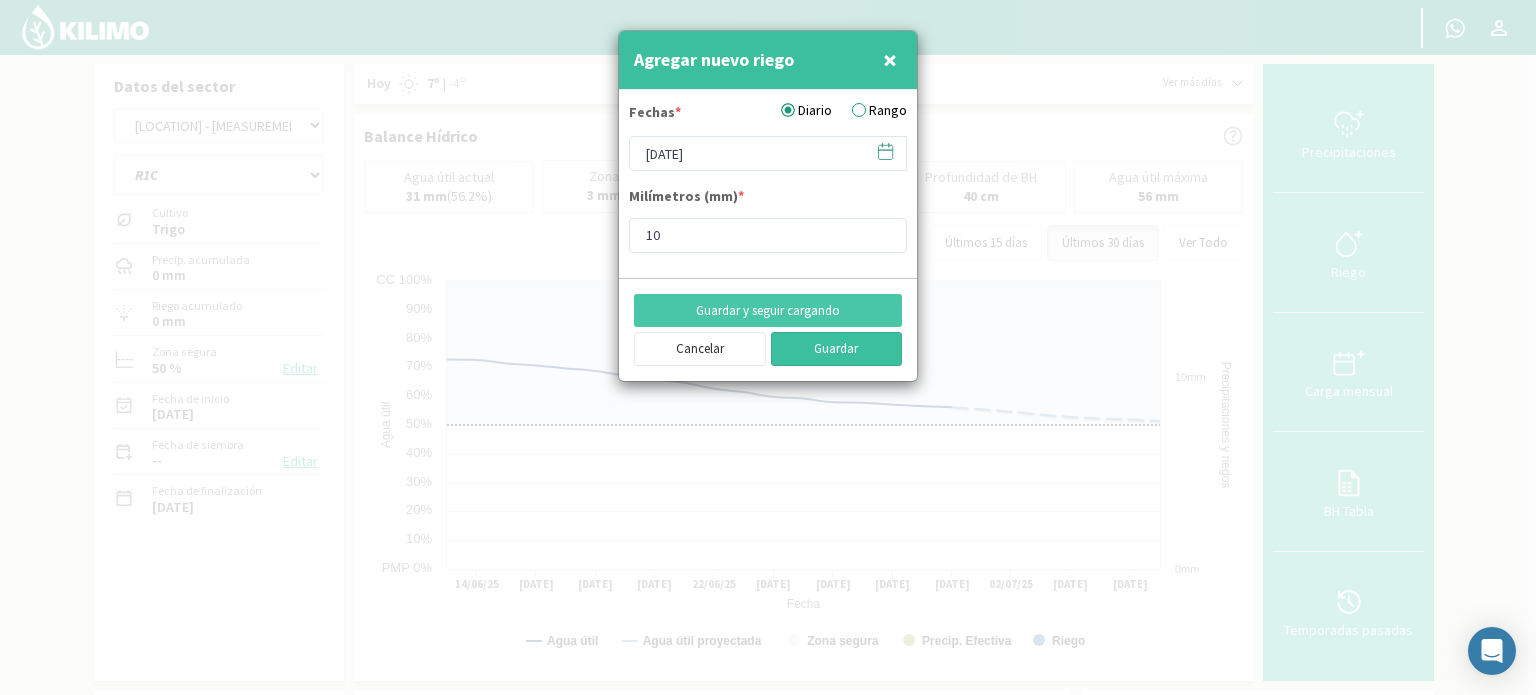 click on "Guardar" at bounding box center (837, 349) 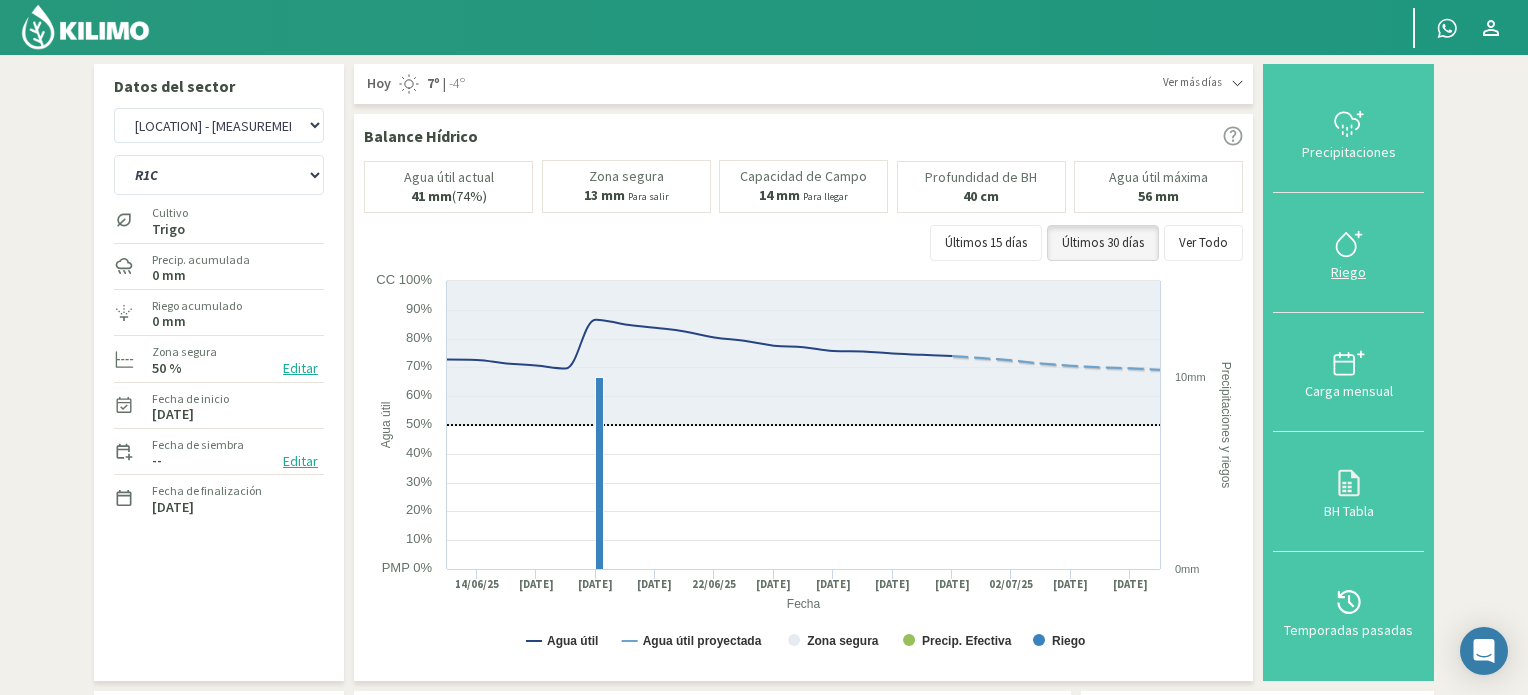 click on "Riego" at bounding box center [1348, 272] 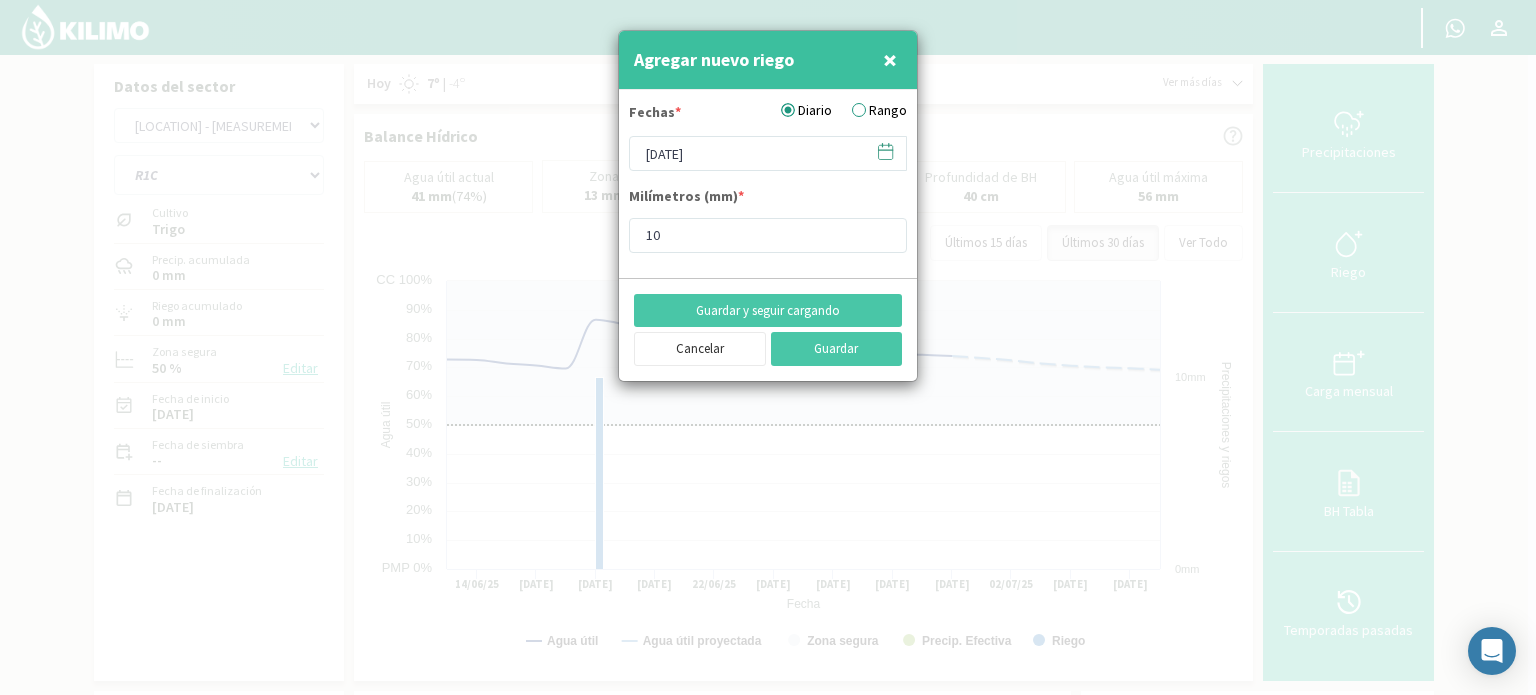click at bounding box center (885, 151) 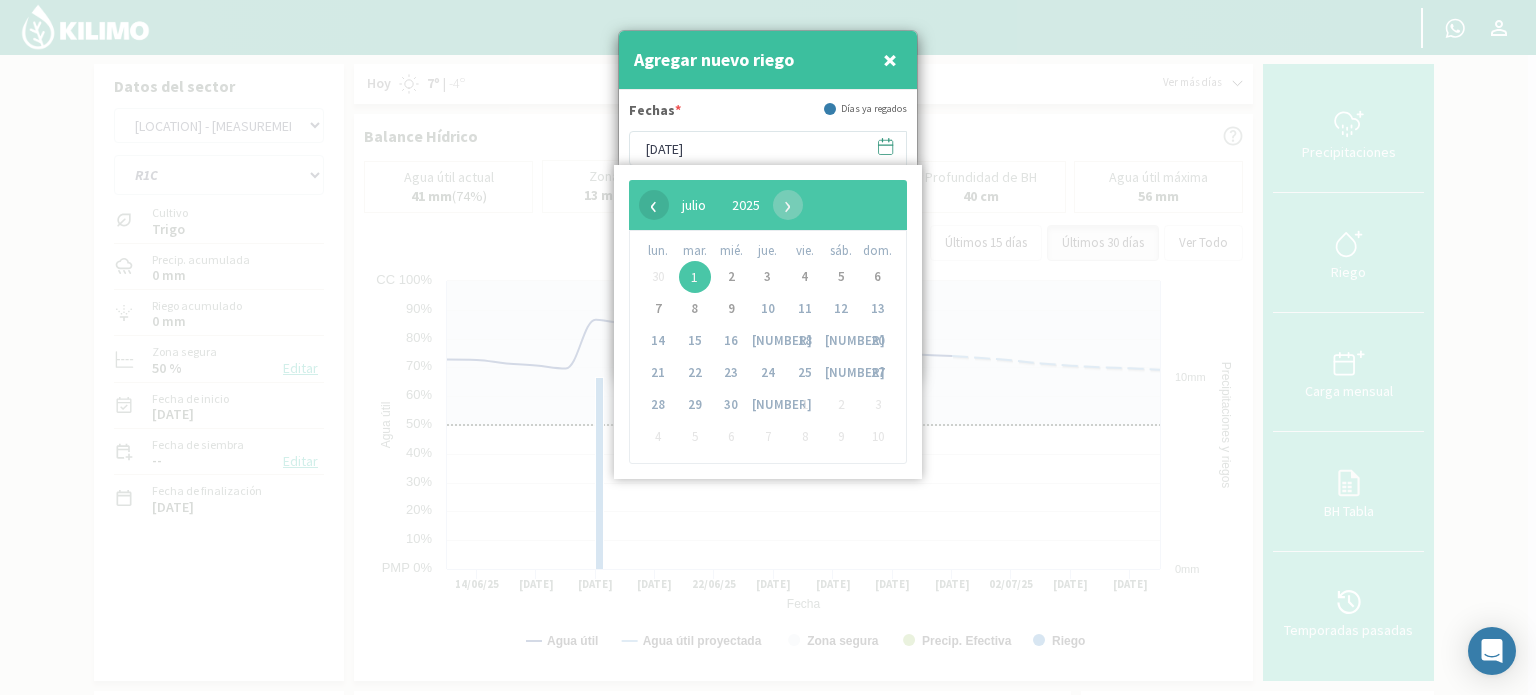 click on "‹" at bounding box center [654, 205] 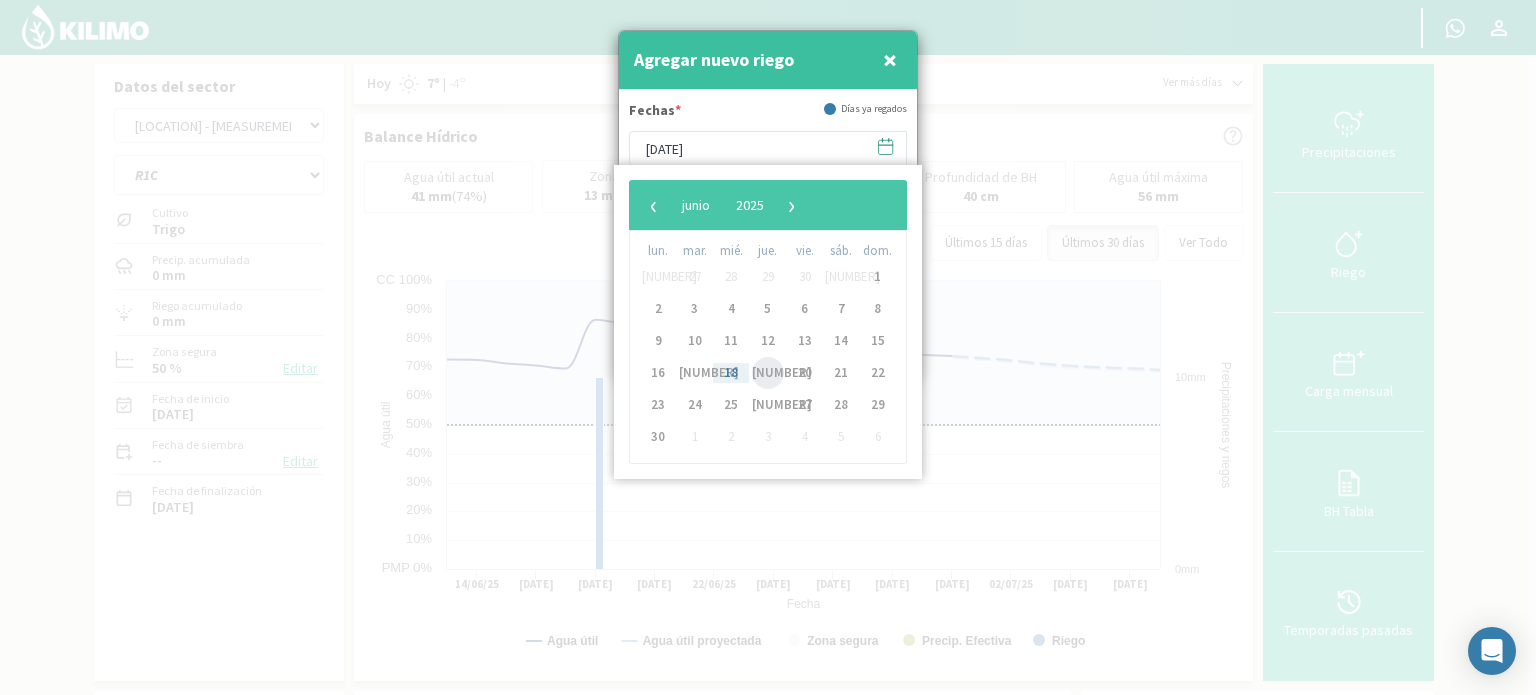 click on "[NUMBER]" at bounding box center [768, 373] 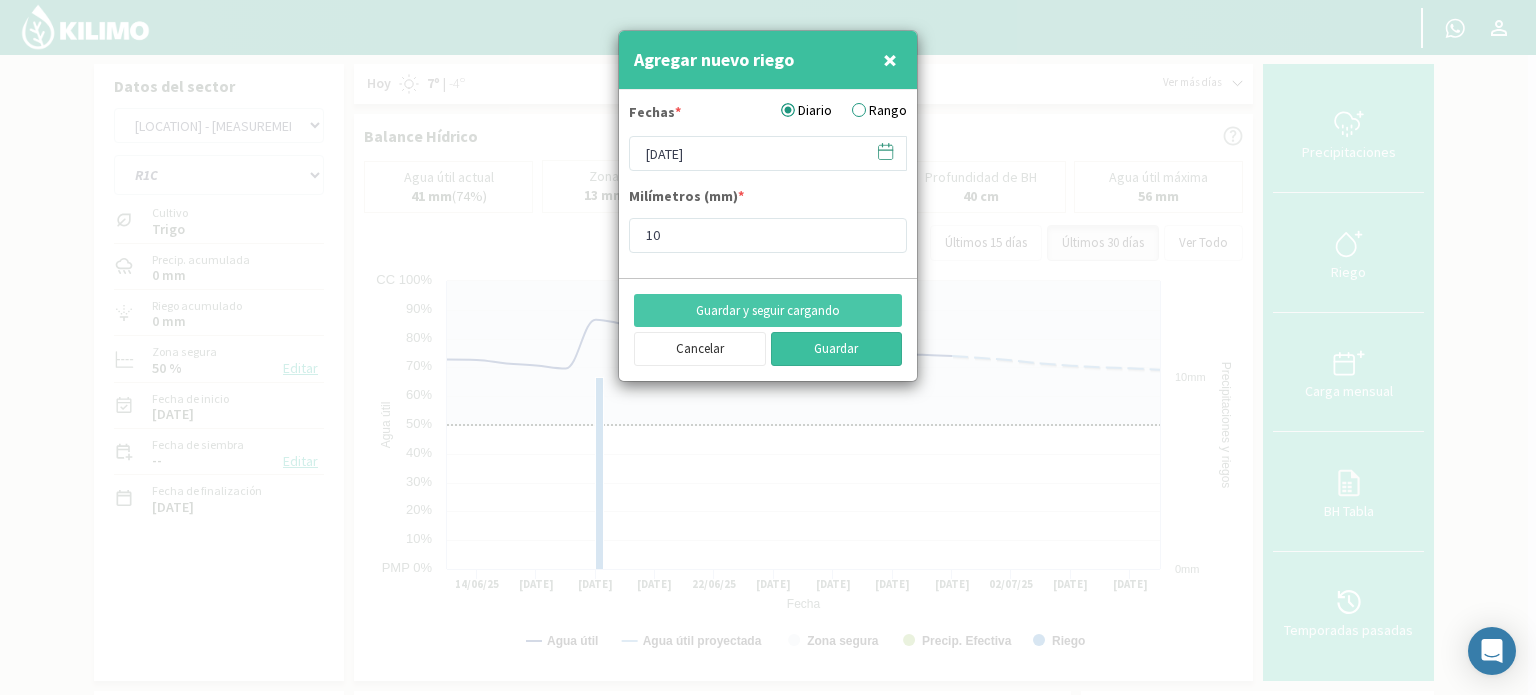 click on "Guardar" at bounding box center (837, 349) 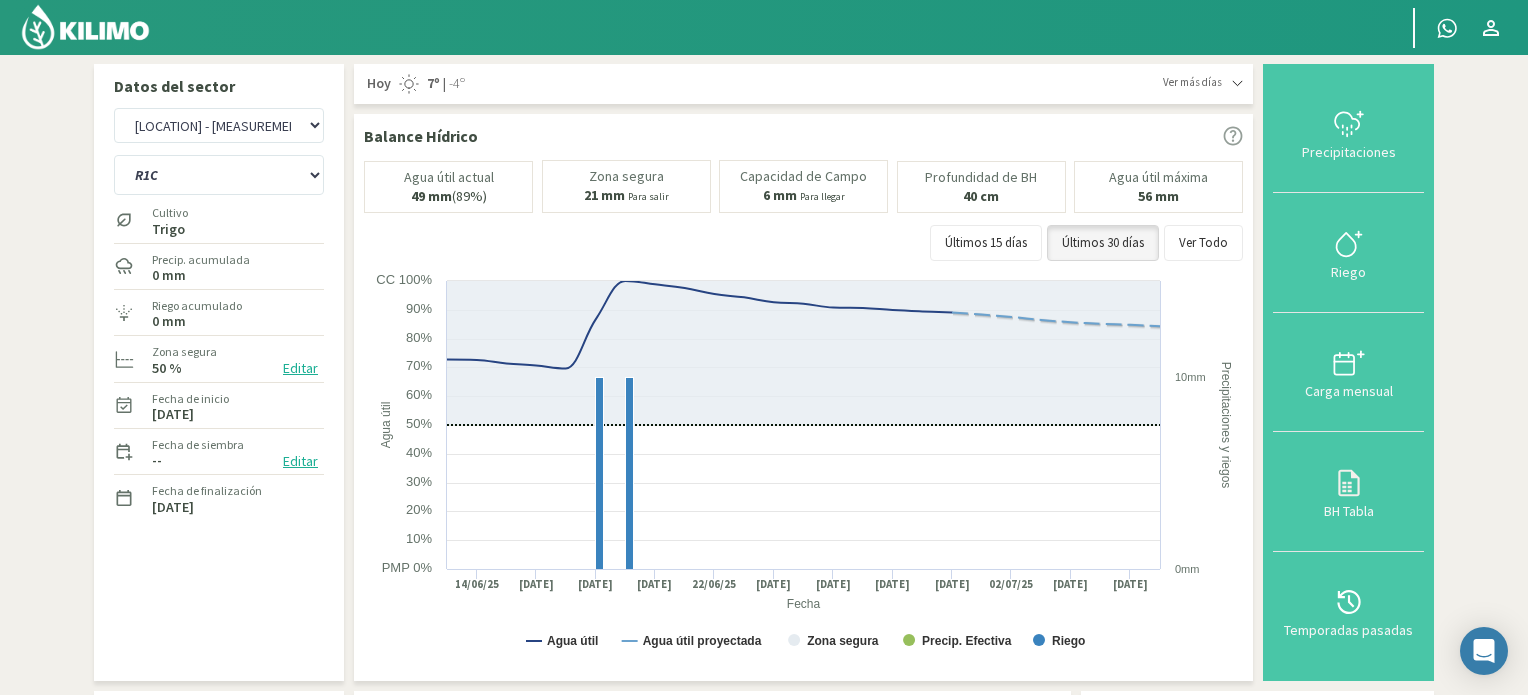 click at bounding box center (85, 27) 